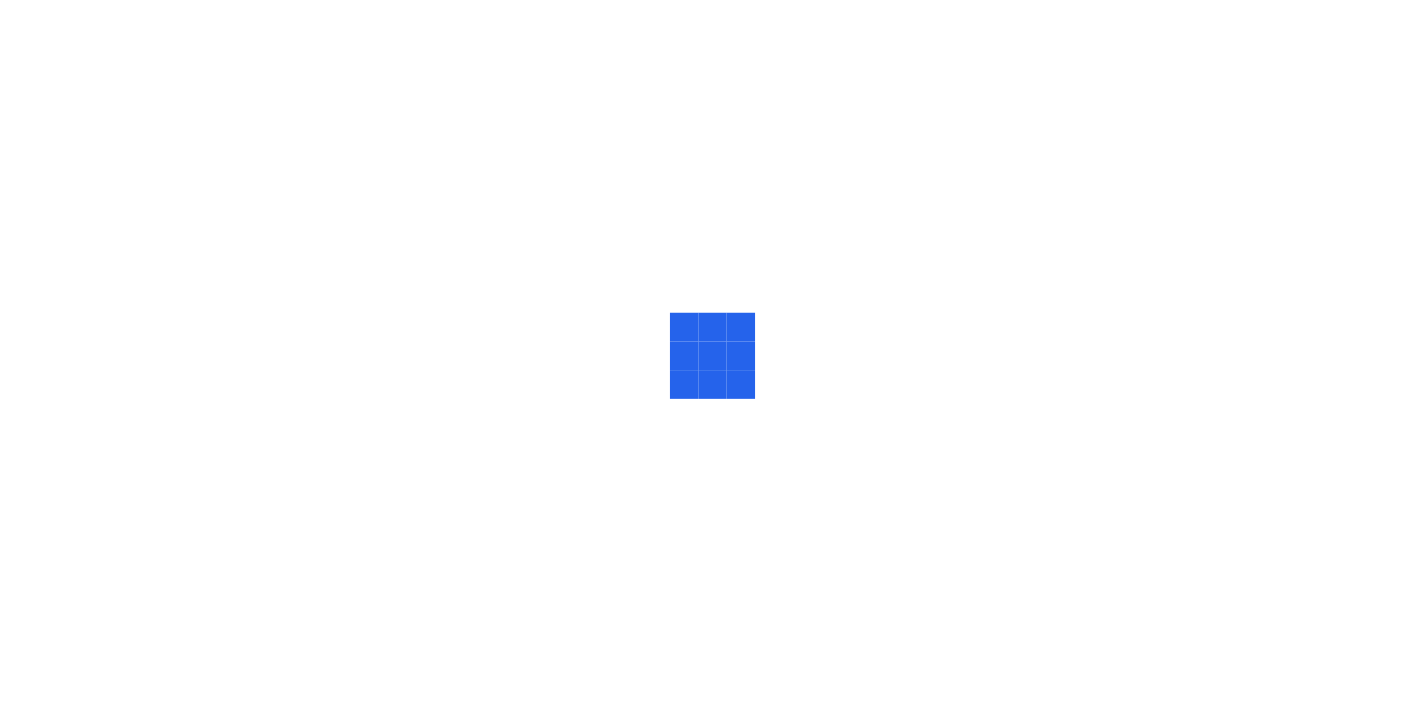scroll, scrollTop: 0, scrollLeft: 0, axis: both 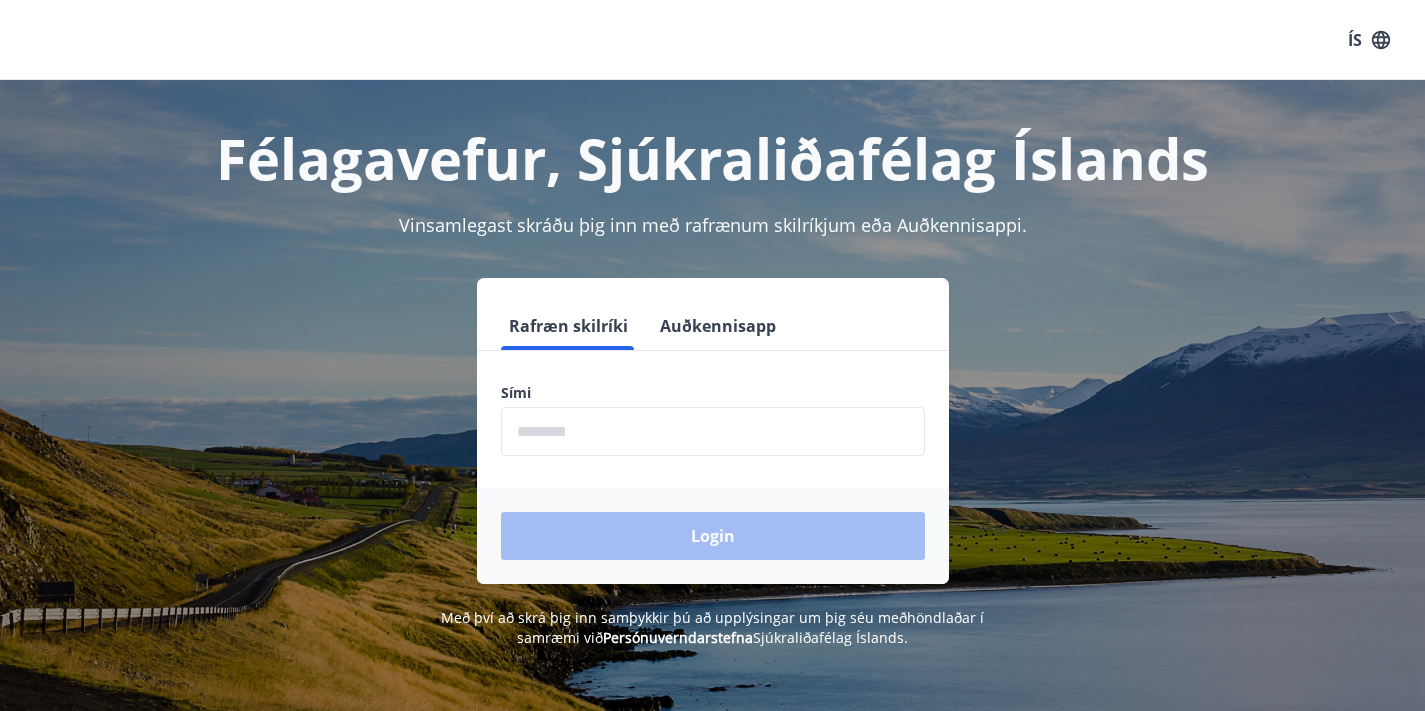 click at bounding box center [713, 431] 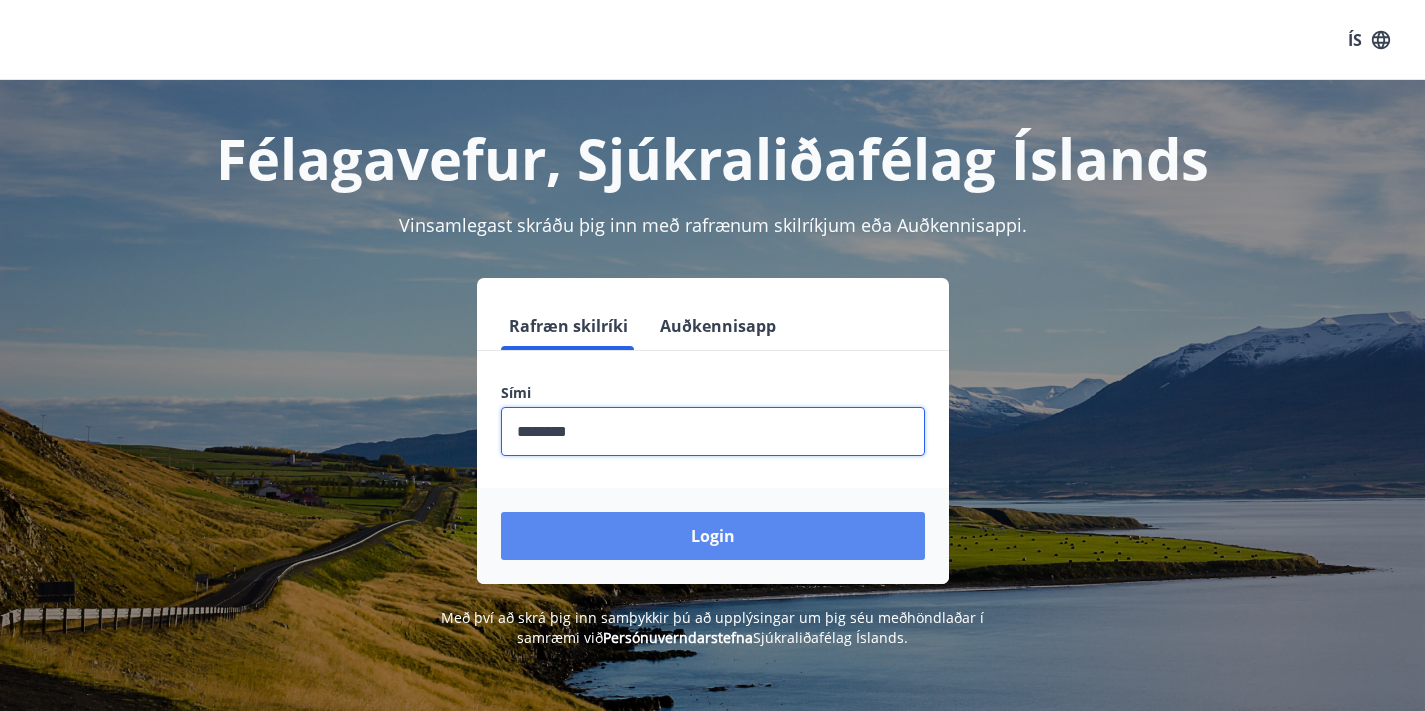 type on "********" 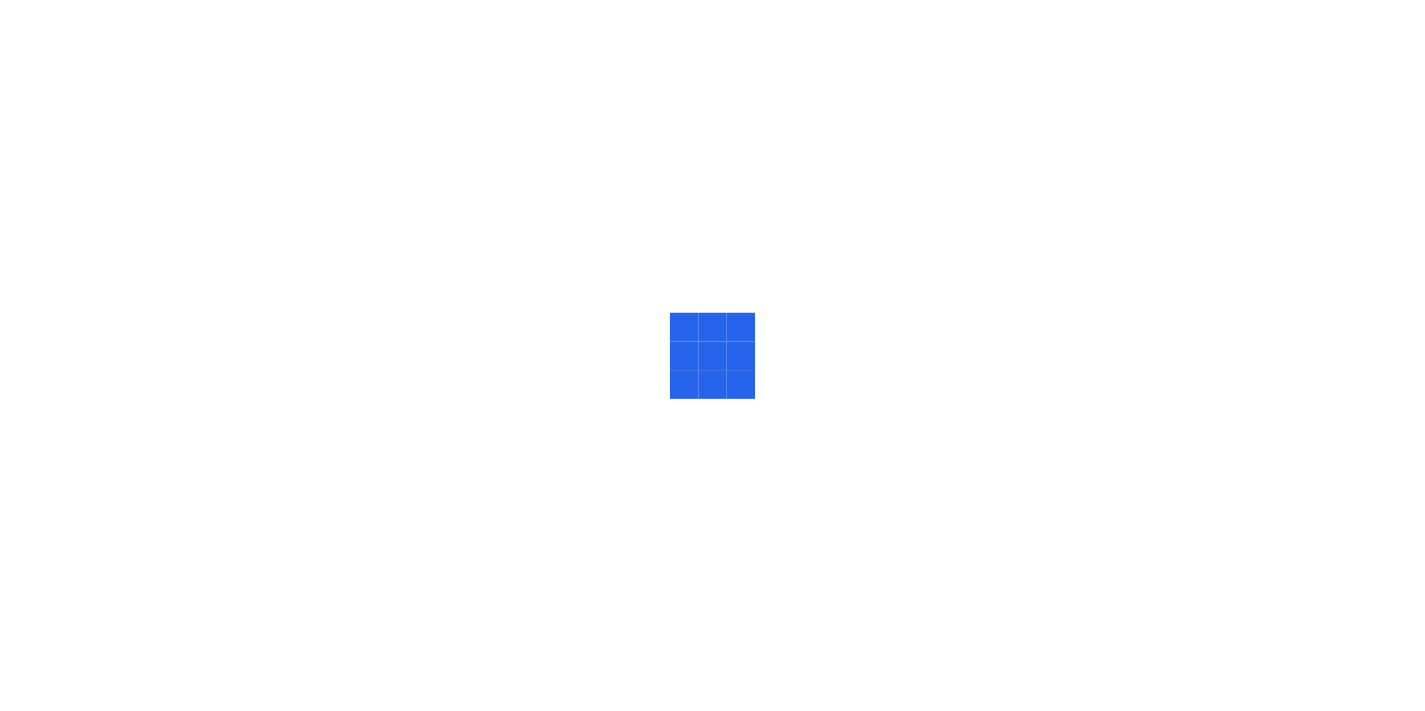 scroll, scrollTop: 0, scrollLeft: 0, axis: both 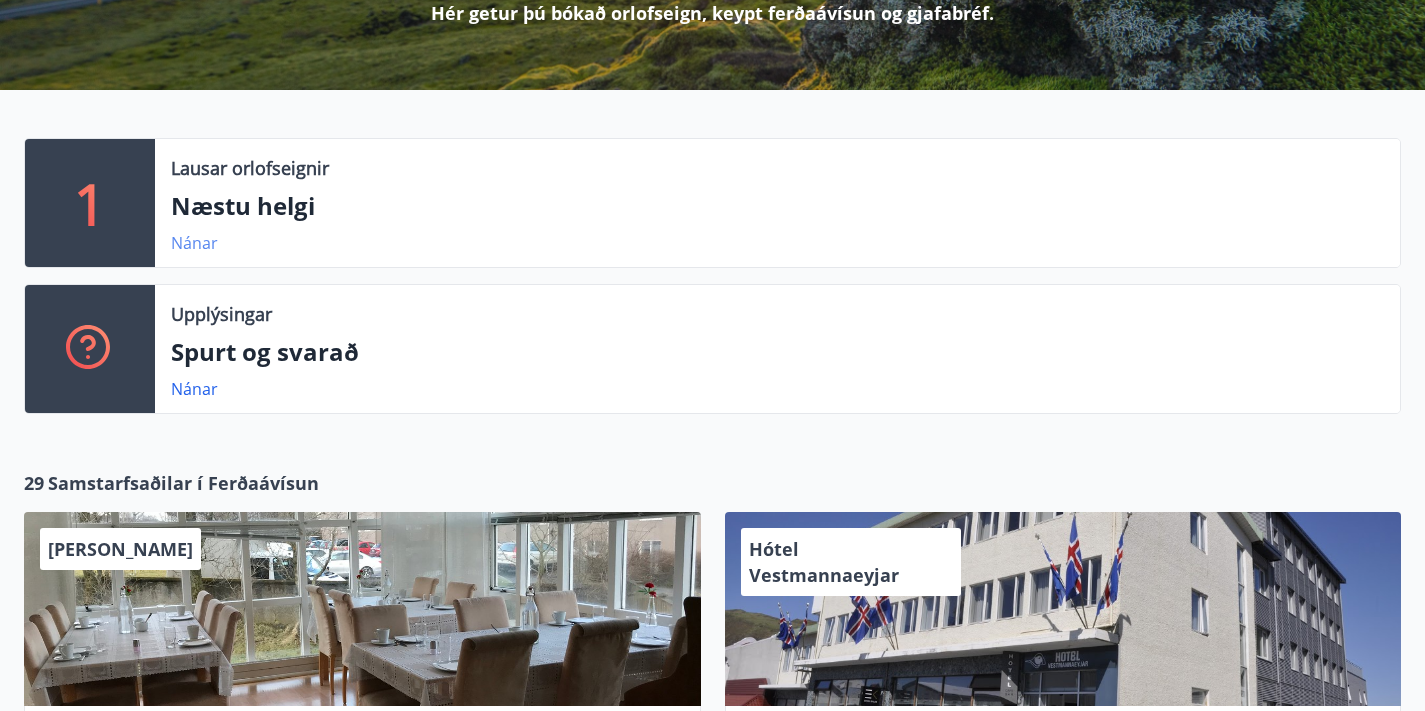 click on "Nánar" at bounding box center (194, 243) 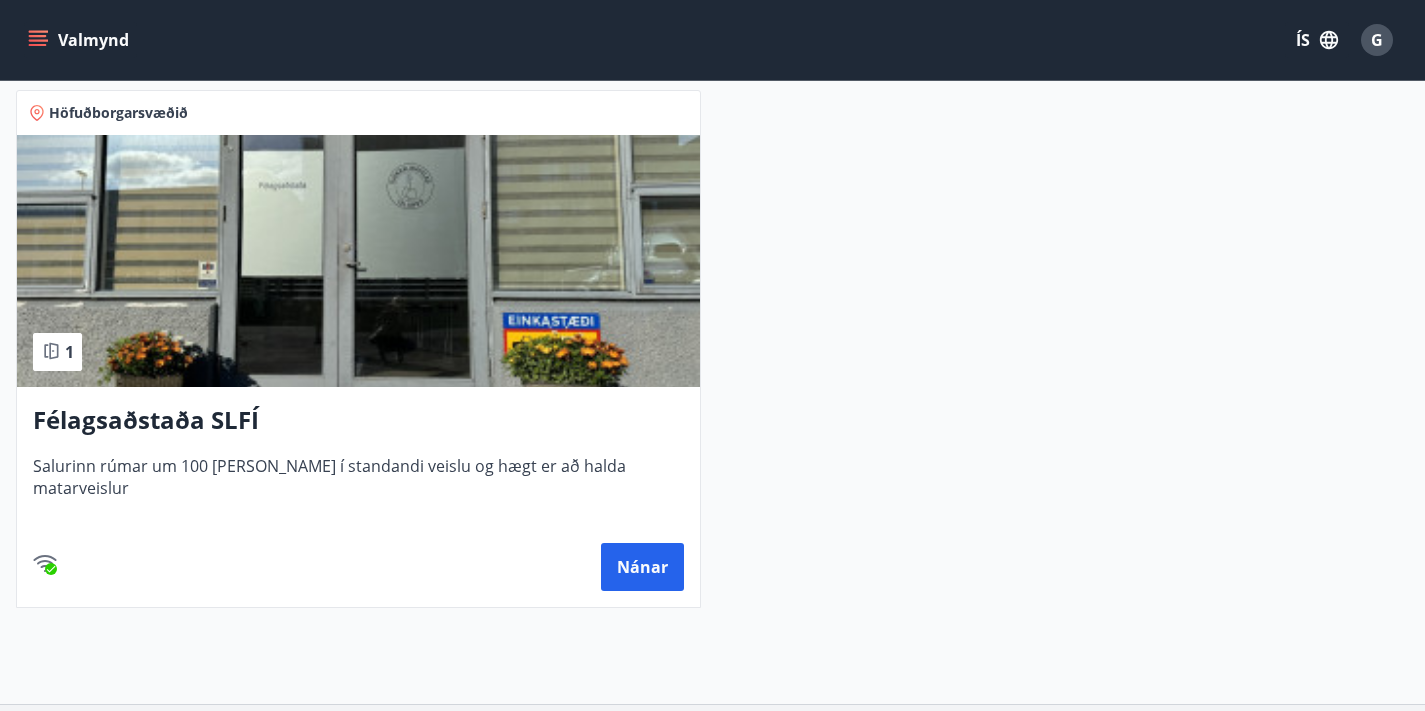 scroll, scrollTop: 234, scrollLeft: 0, axis: vertical 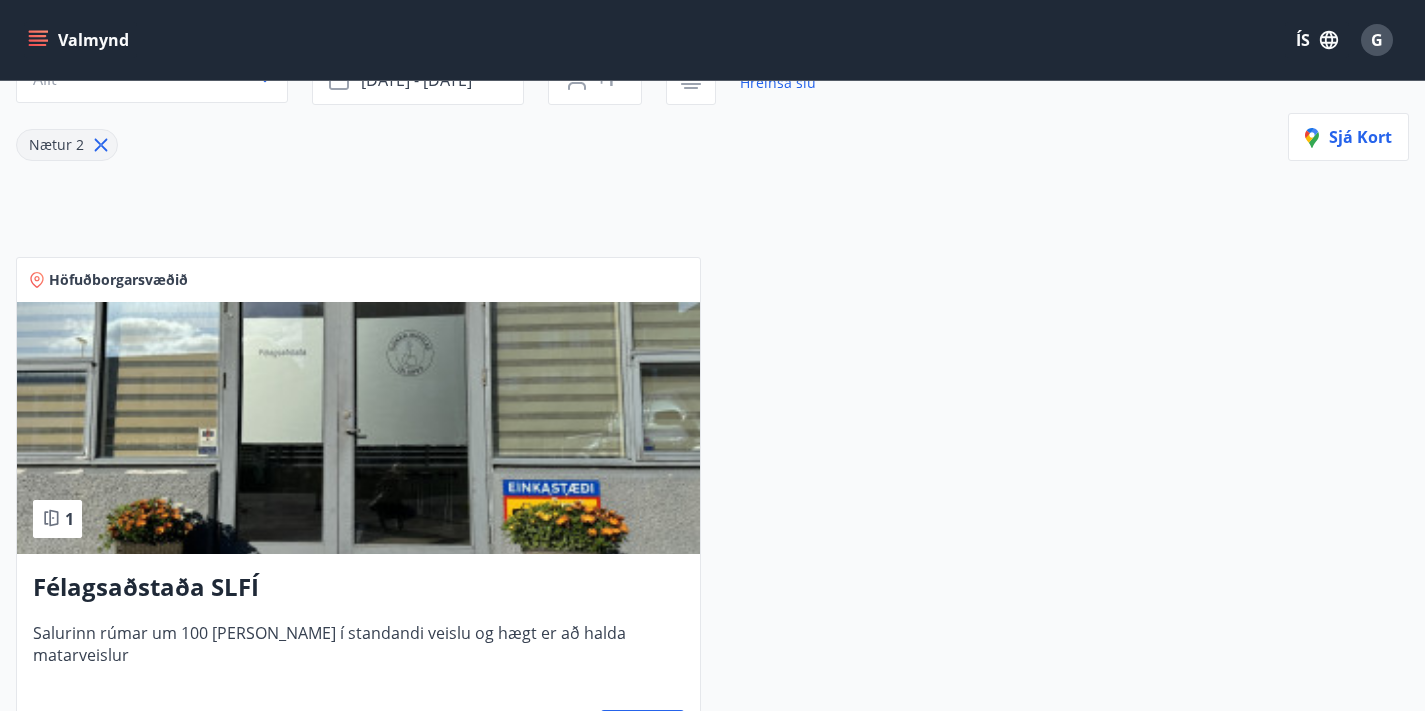 click 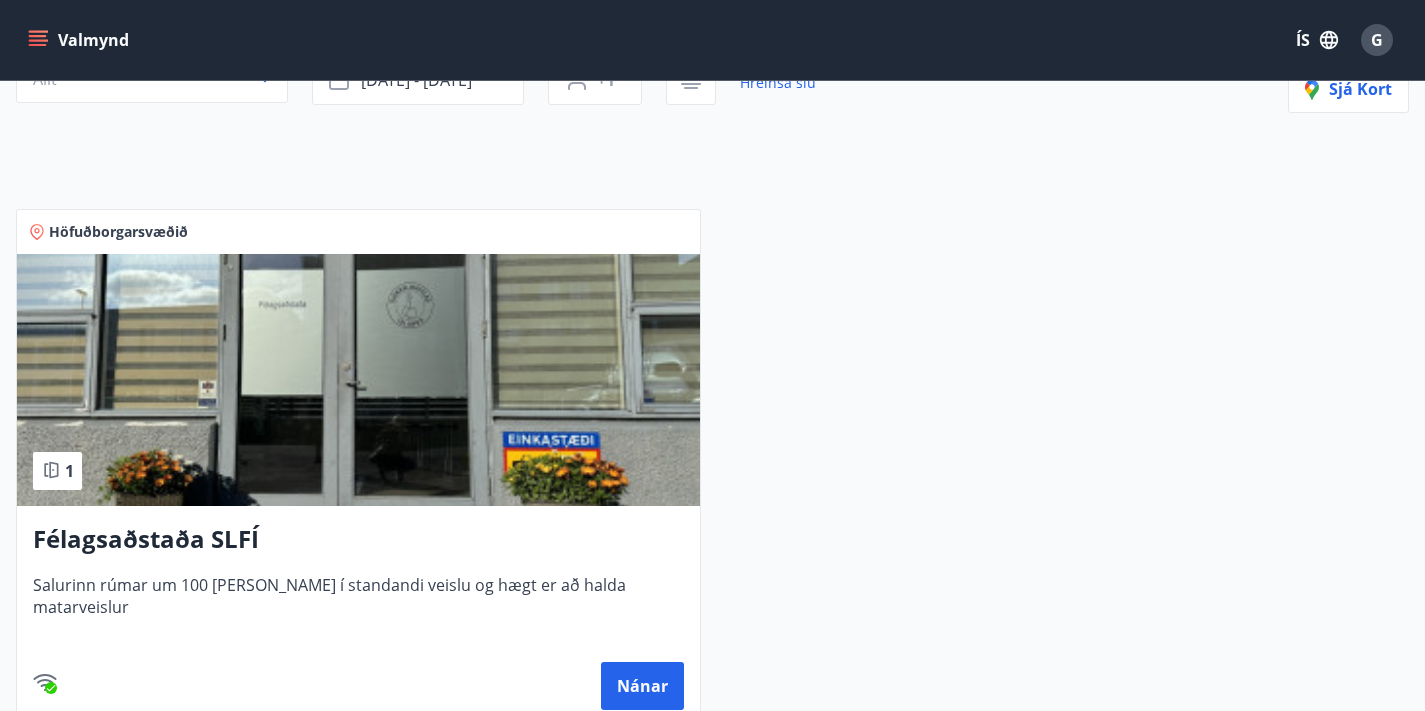 scroll, scrollTop: 0, scrollLeft: 0, axis: both 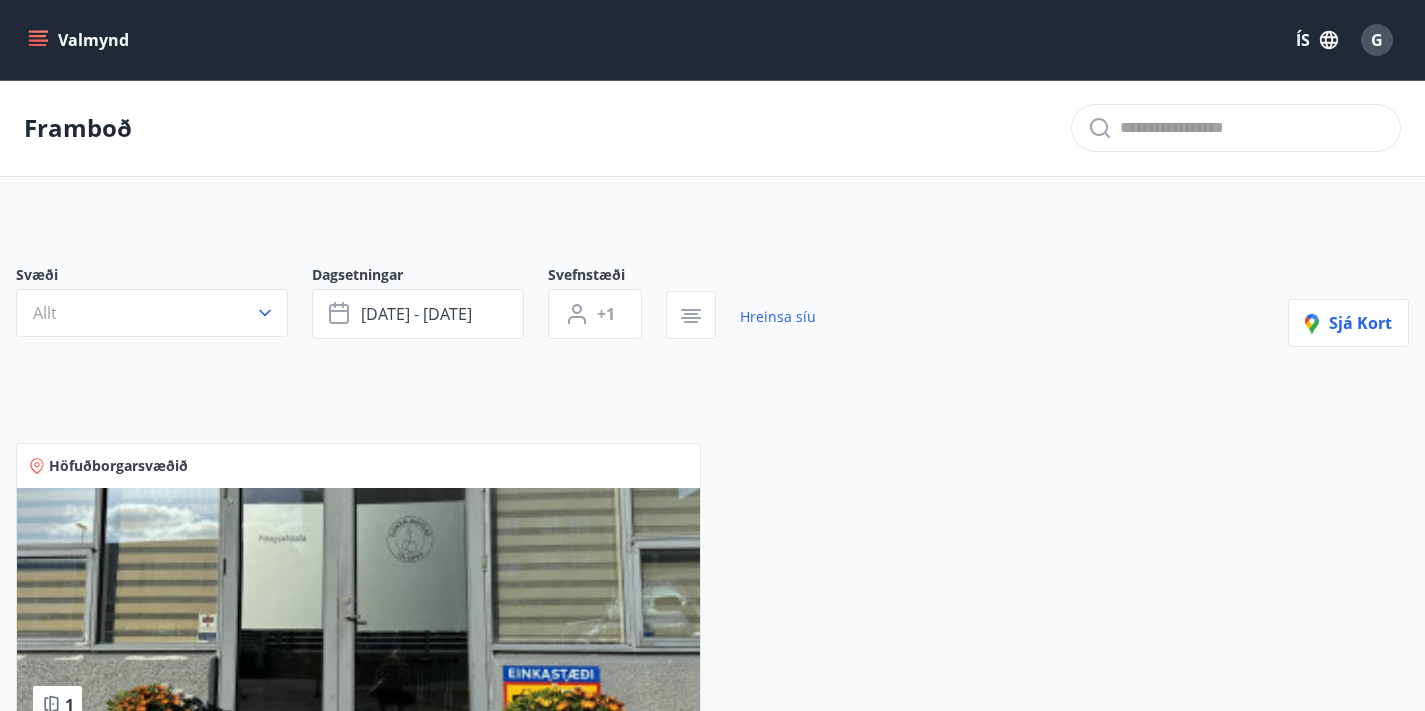 type on "*" 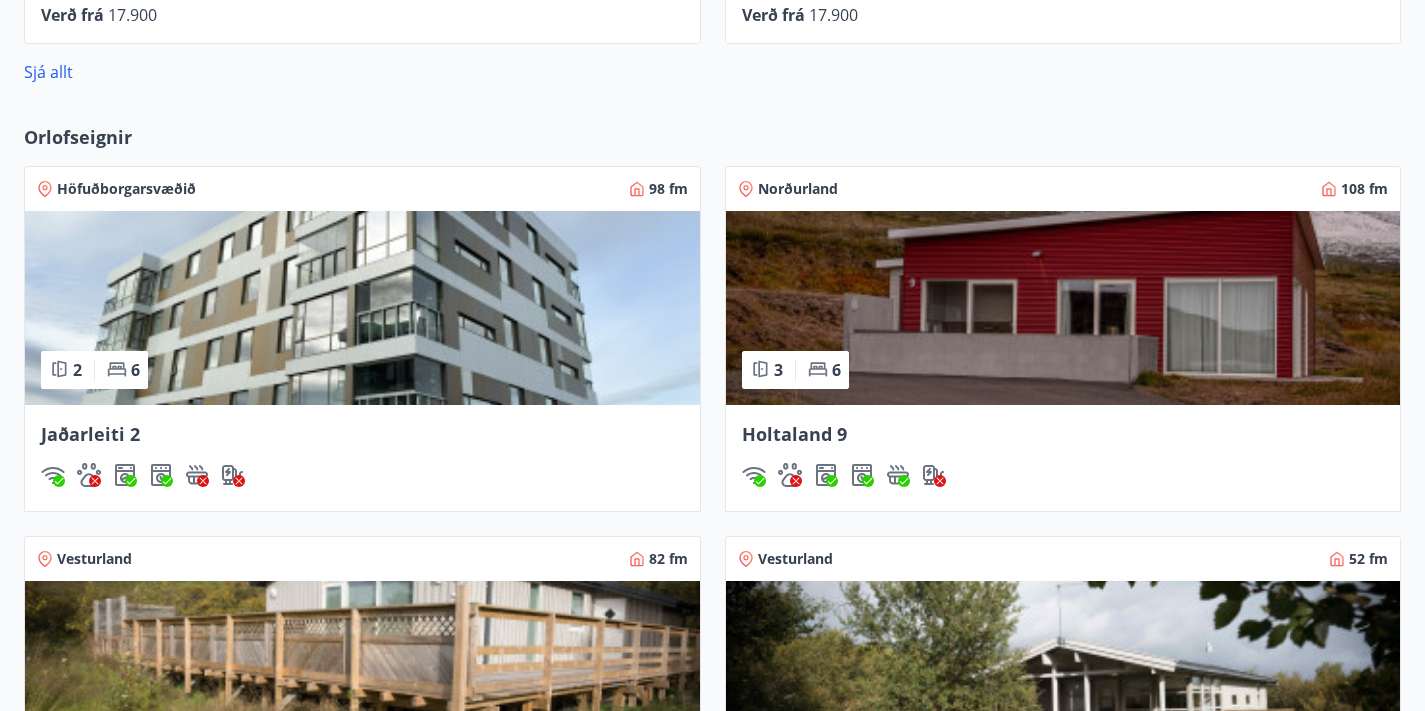 scroll, scrollTop: 1357, scrollLeft: 0, axis: vertical 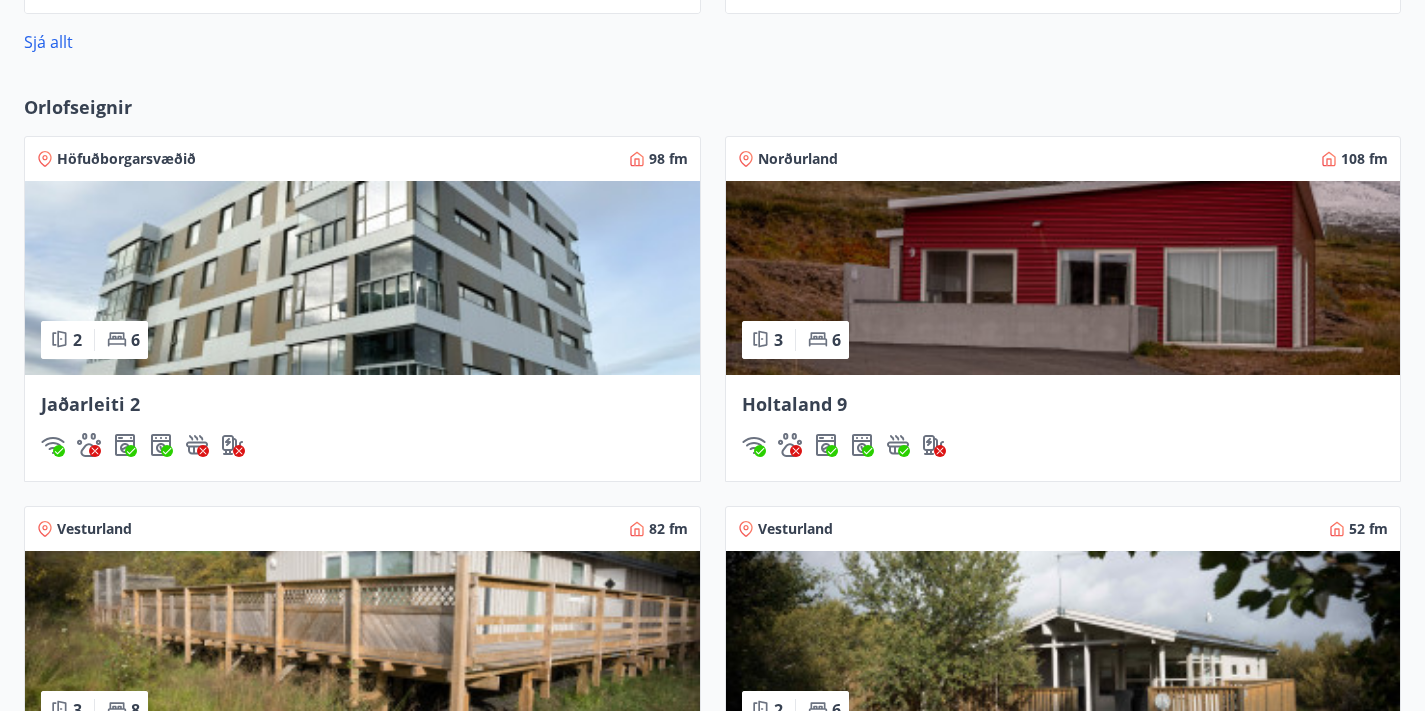 click on "Sjá framboð orlofseigna" at bounding box center [138, 900] 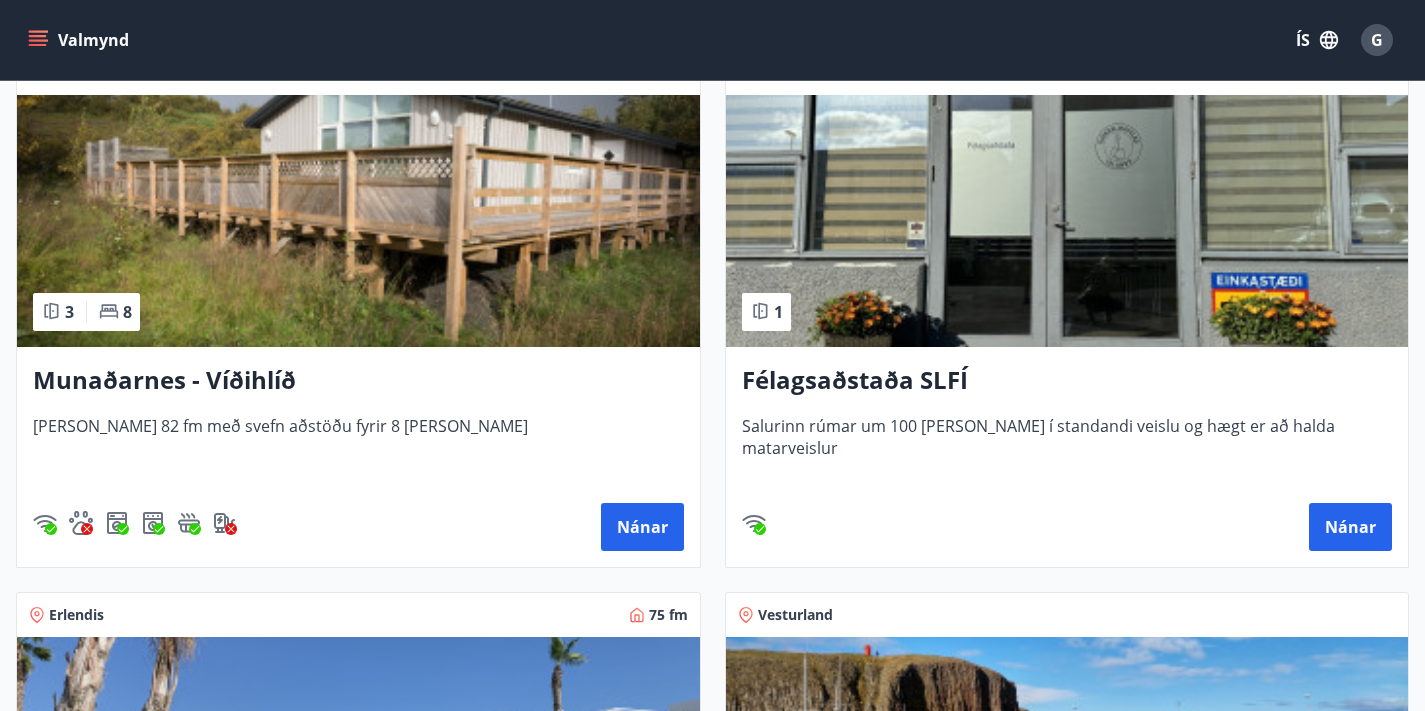 scroll, scrollTop: 1485, scrollLeft: 0, axis: vertical 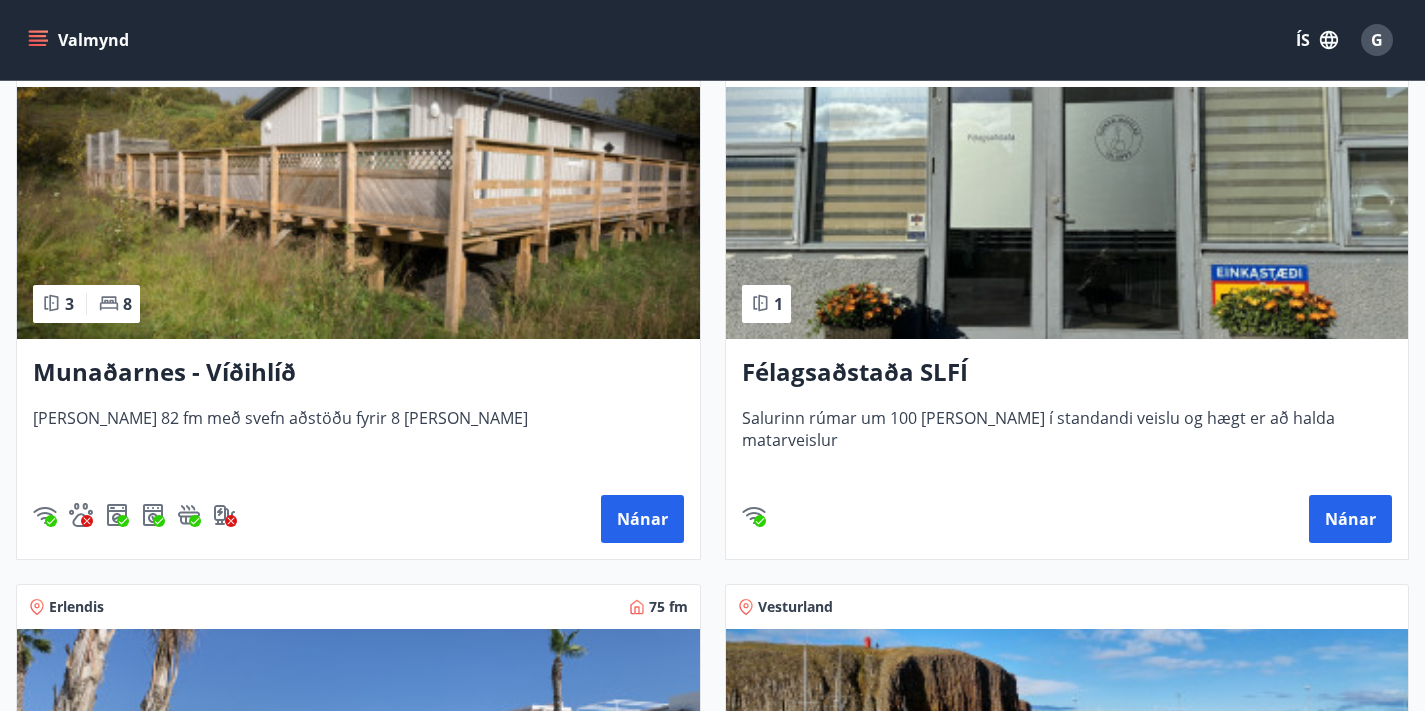 click on "Spánn Quesada" at bounding box center (358, 915) 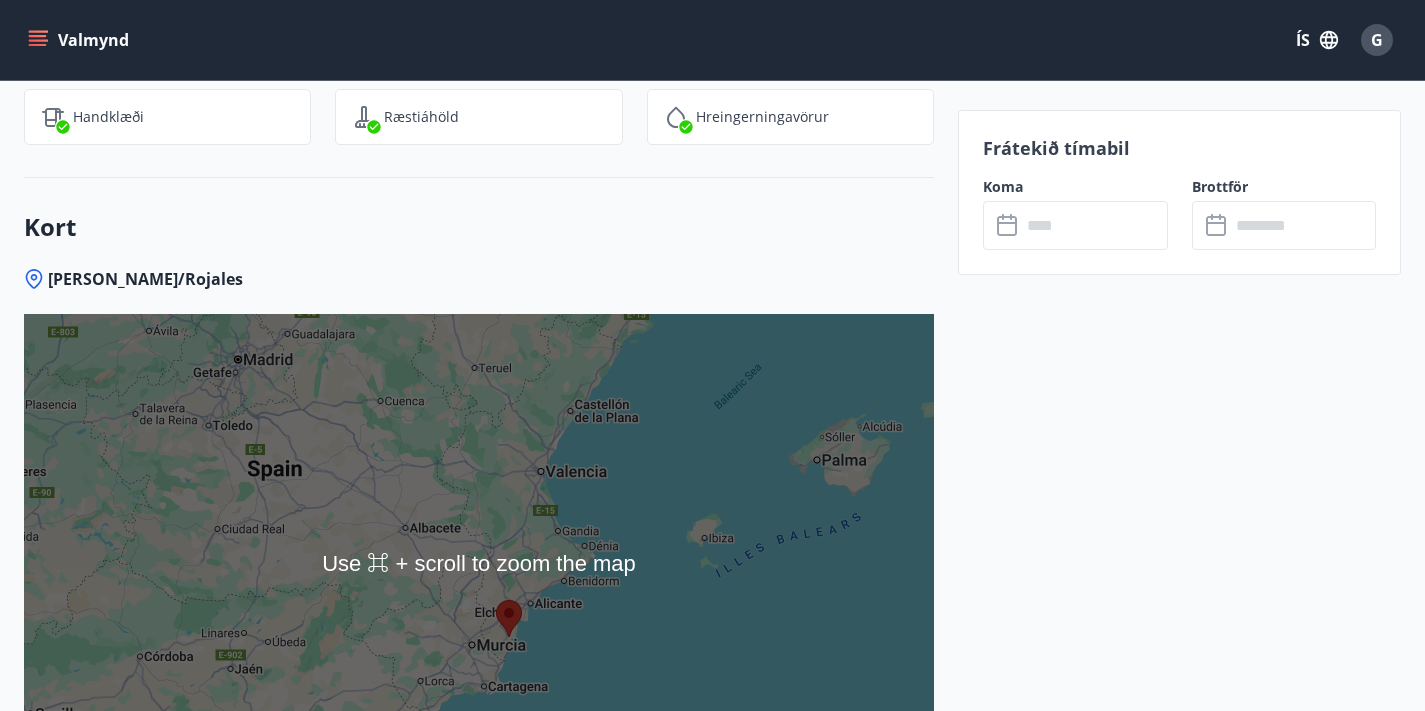 scroll, scrollTop: 2866, scrollLeft: 0, axis: vertical 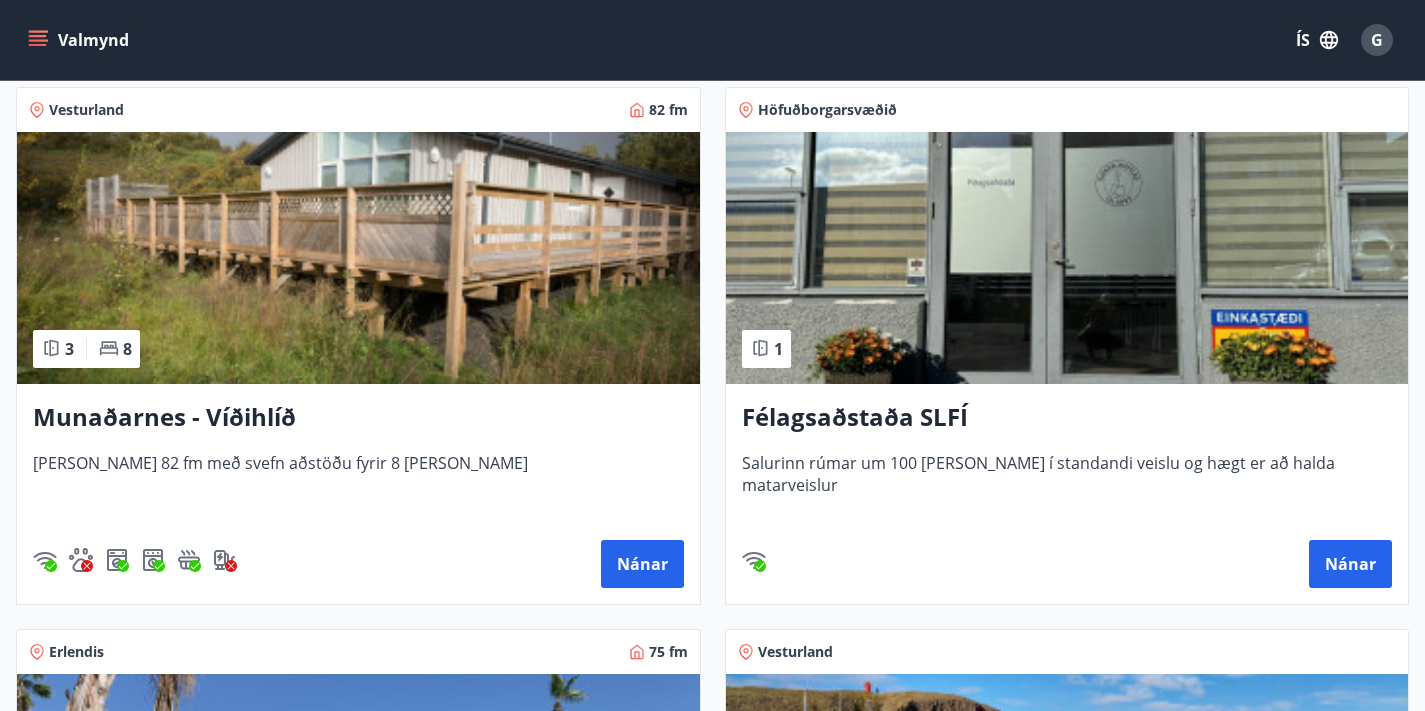 click on "Spánn Quesada" at bounding box center [358, 960] 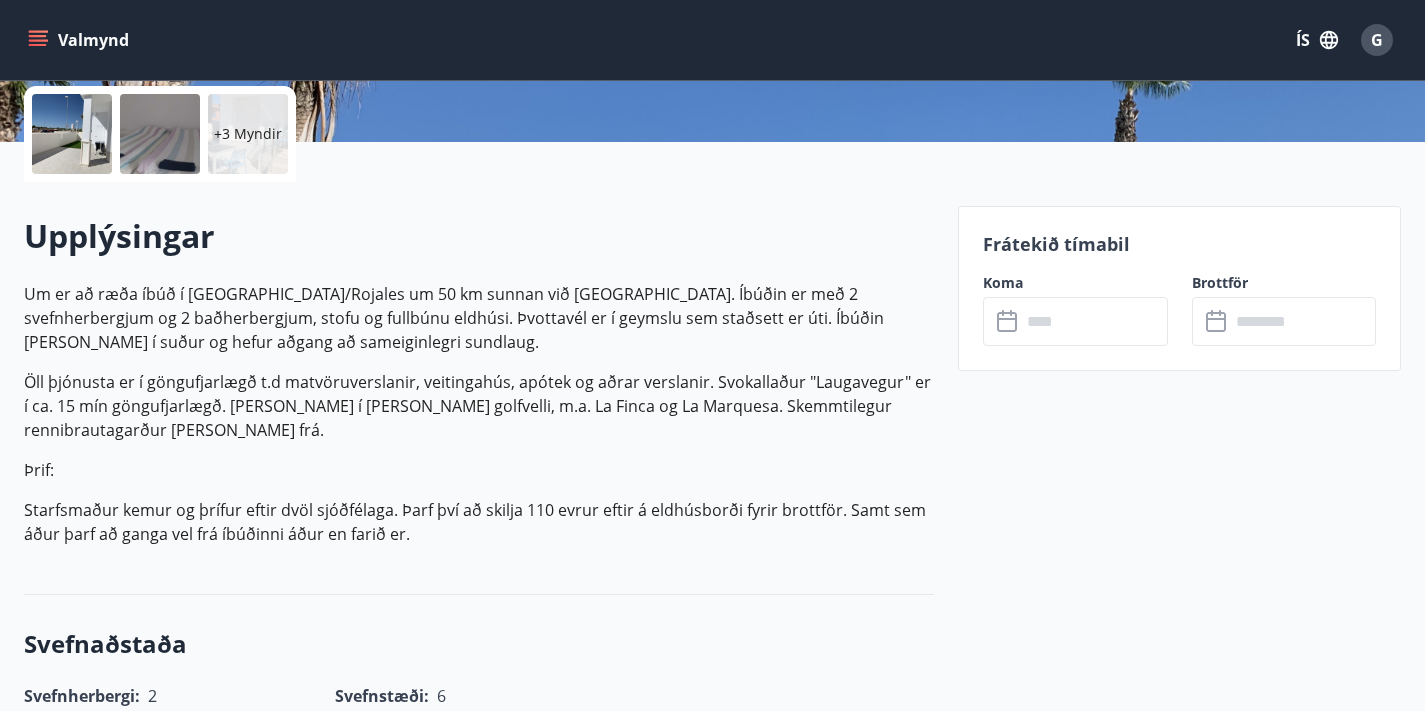 scroll, scrollTop: 459, scrollLeft: 0, axis: vertical 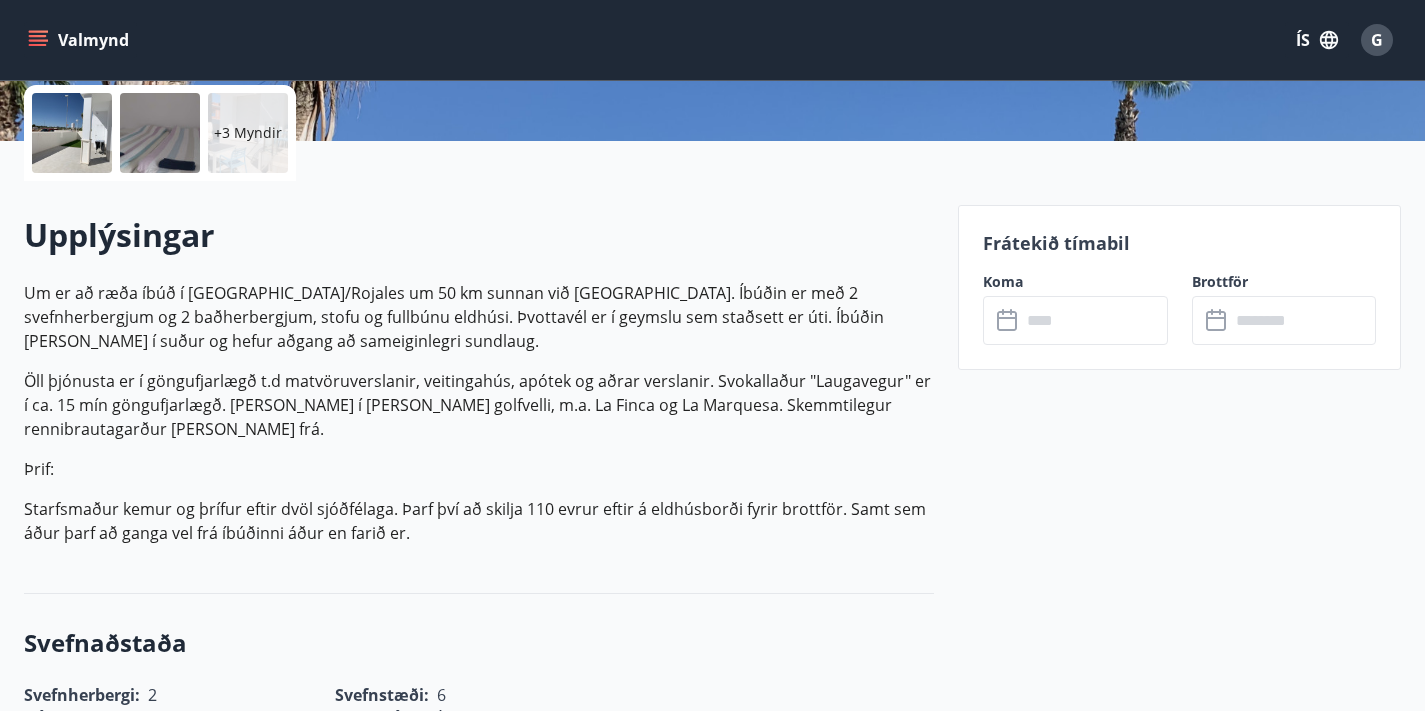 click 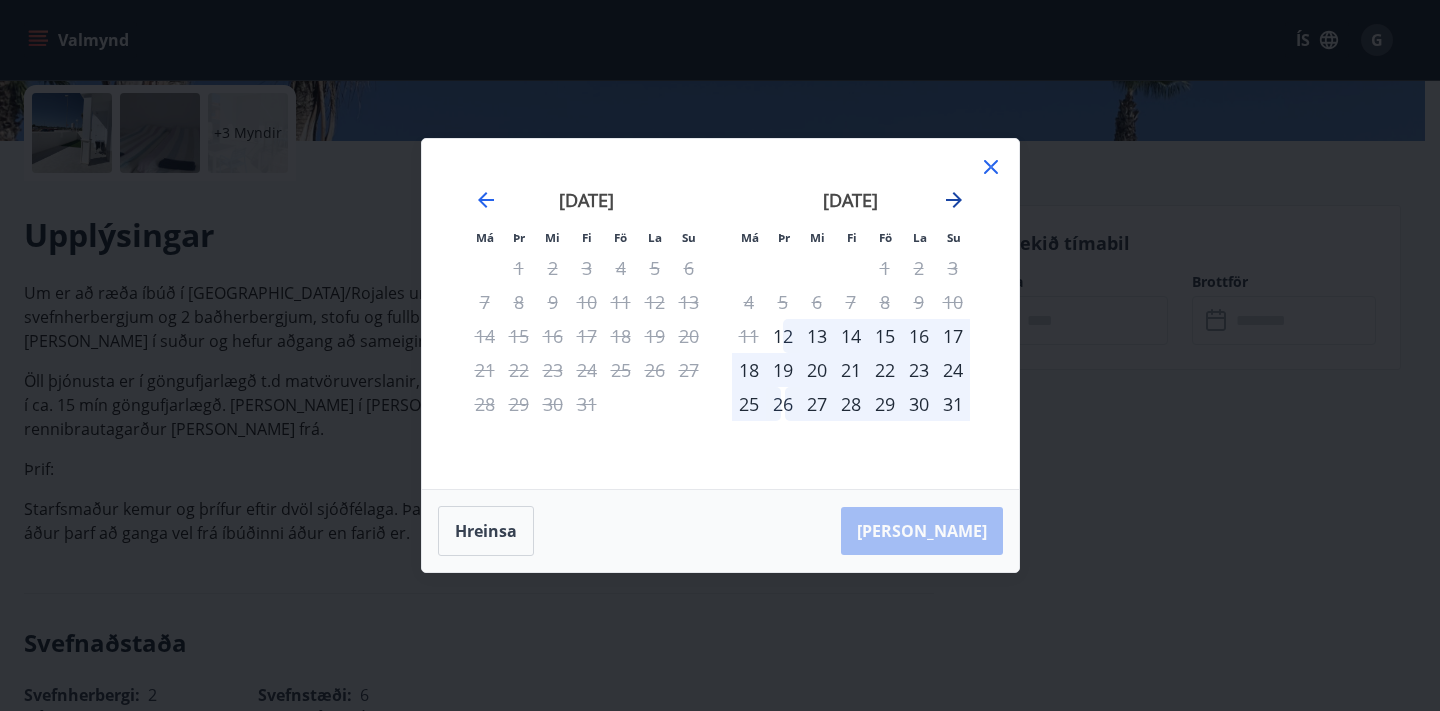 click 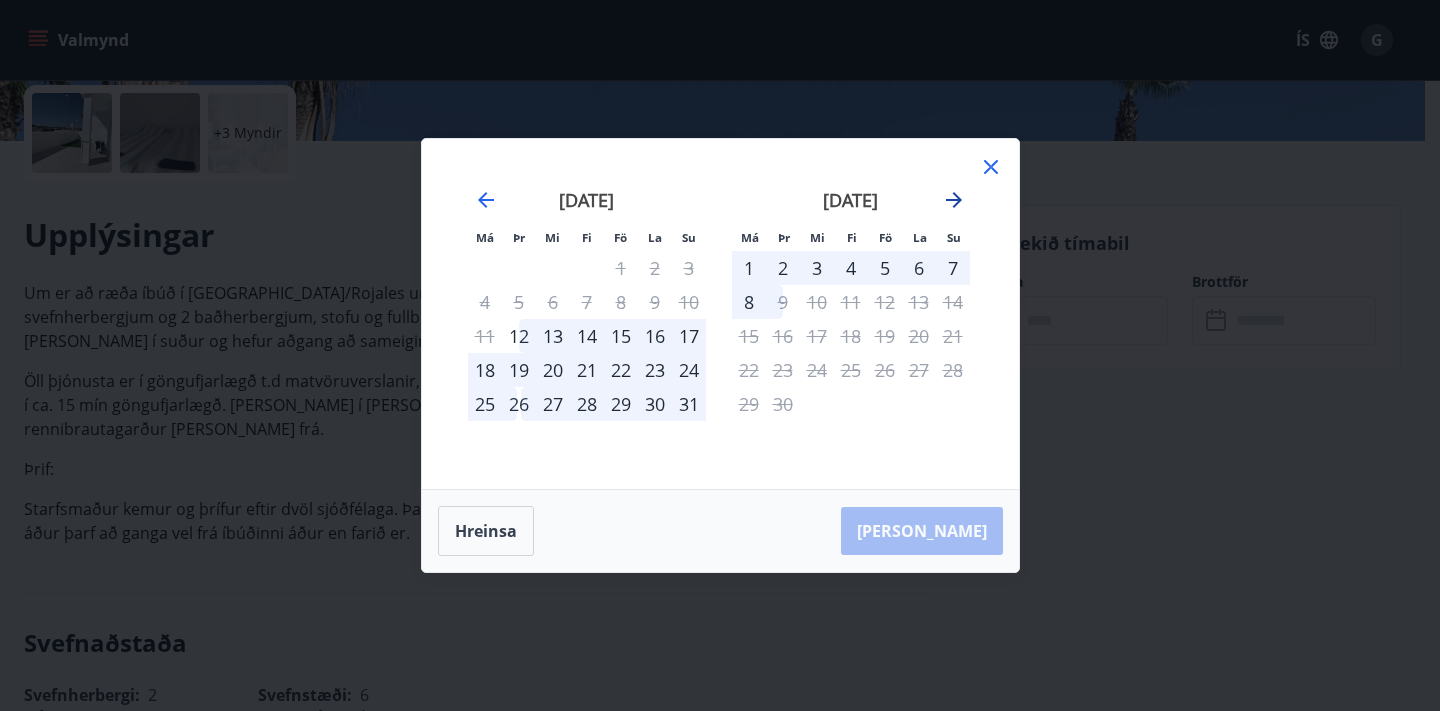 click 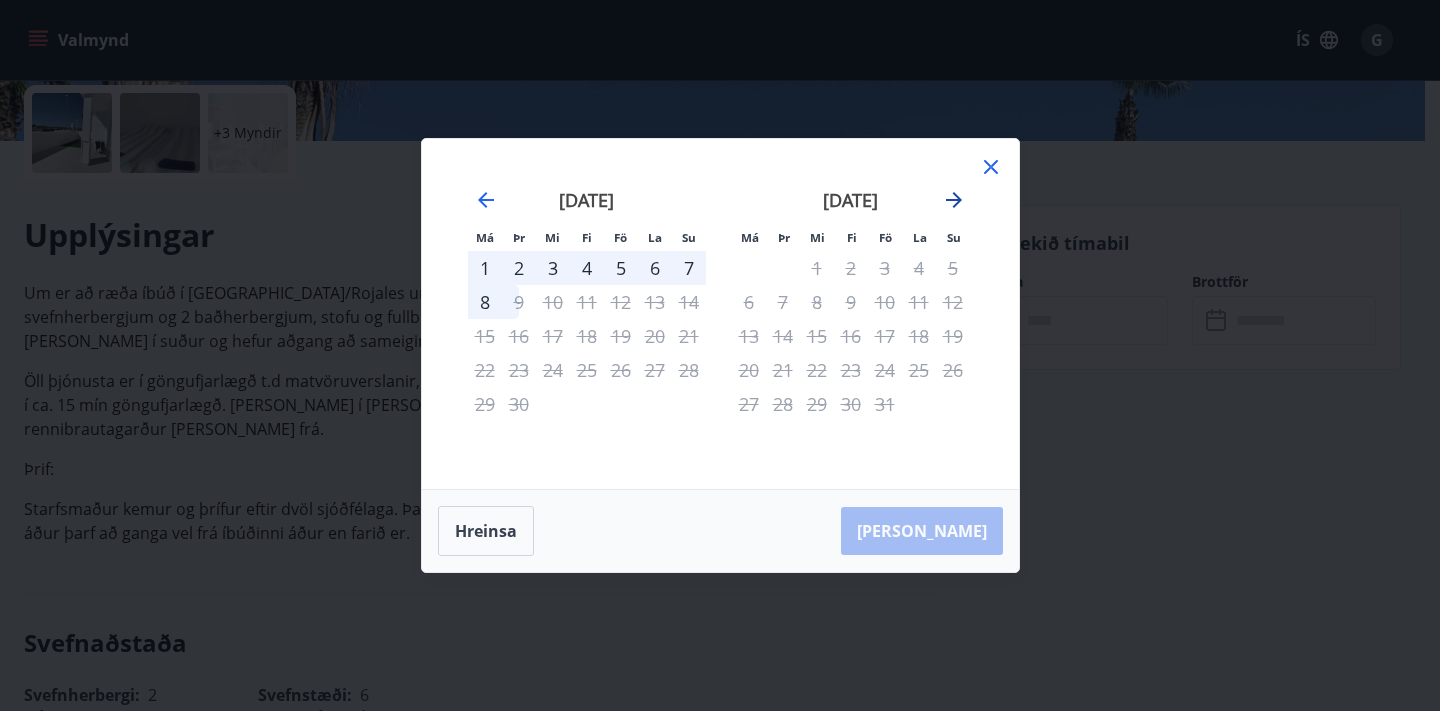 click 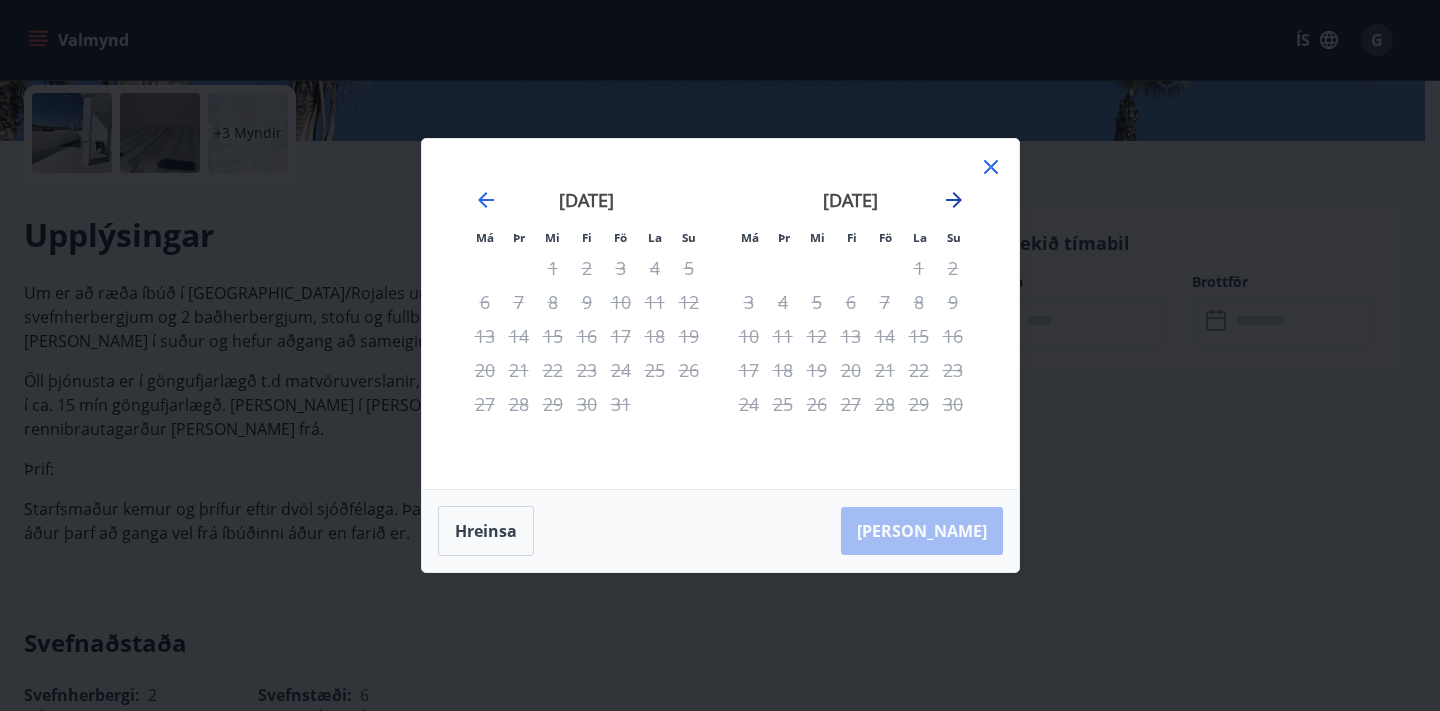 click 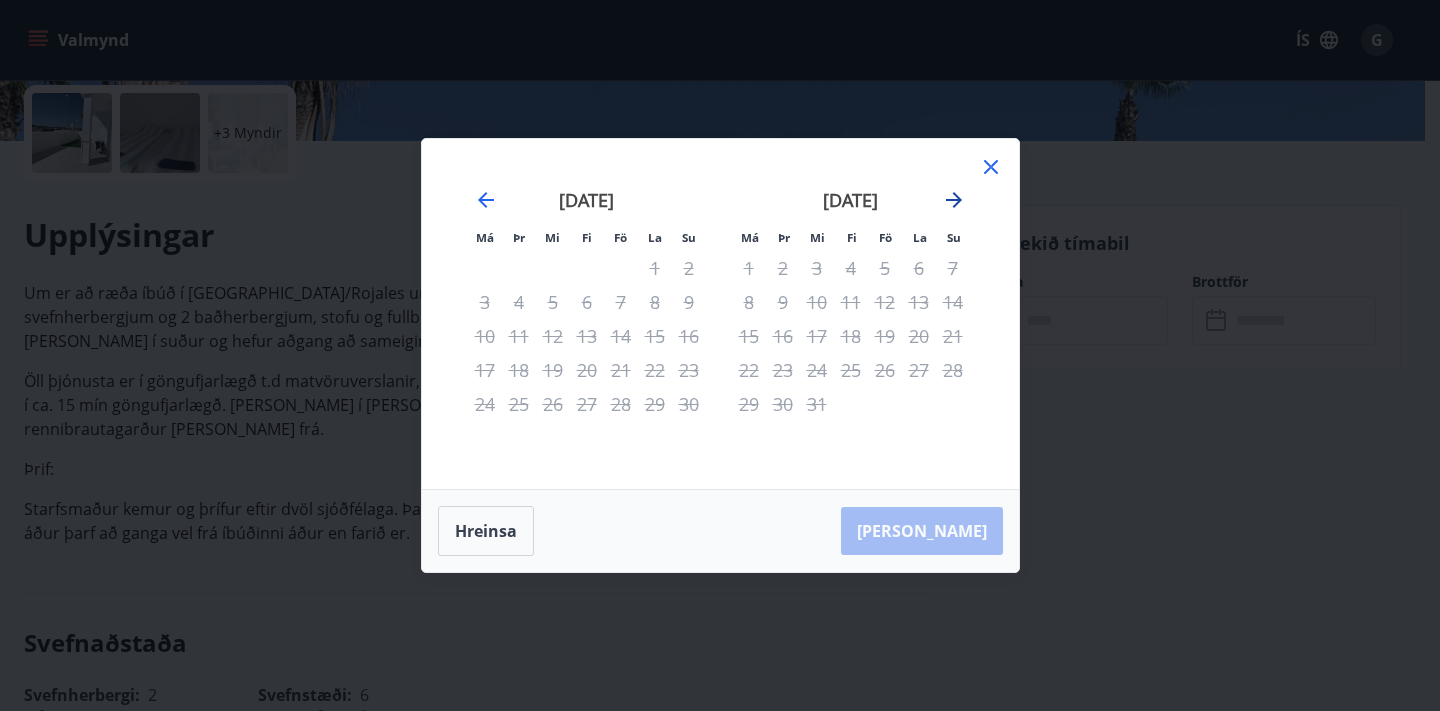 click 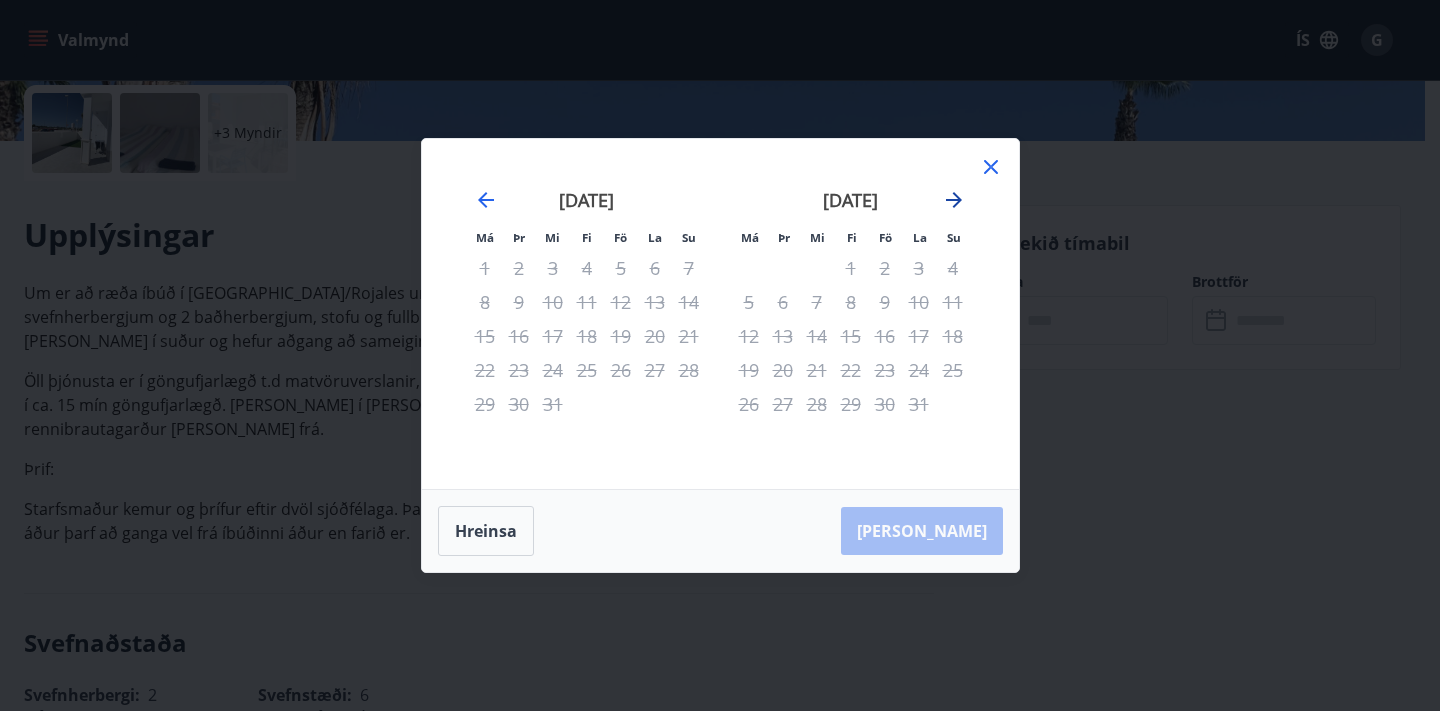 click 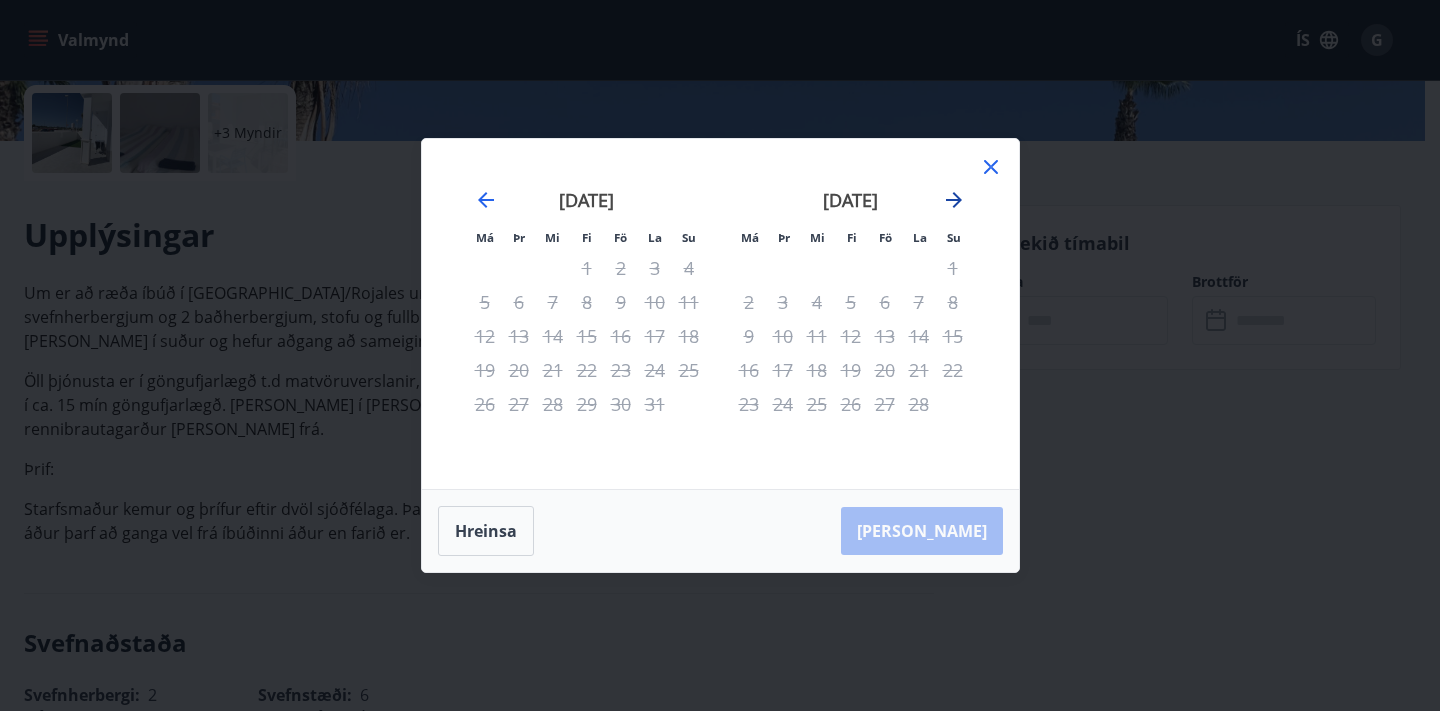 click 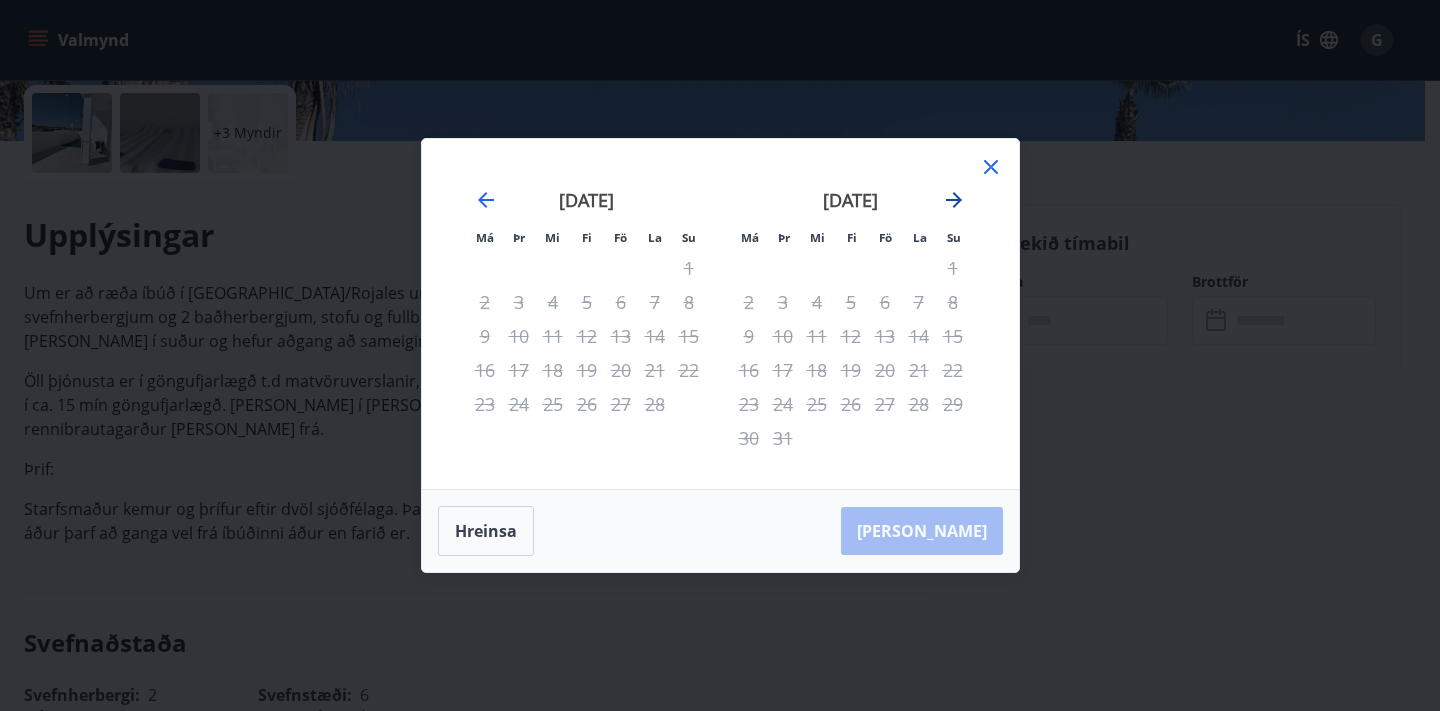 click 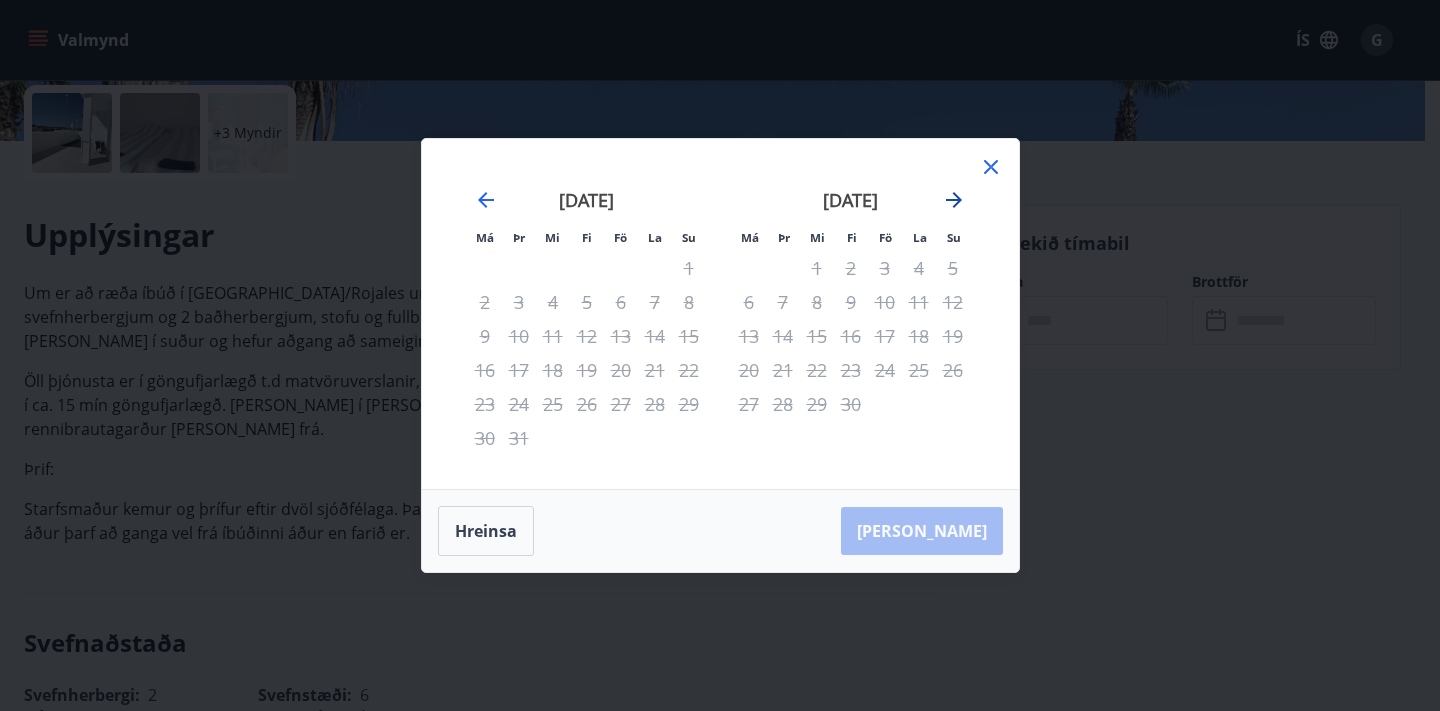 click 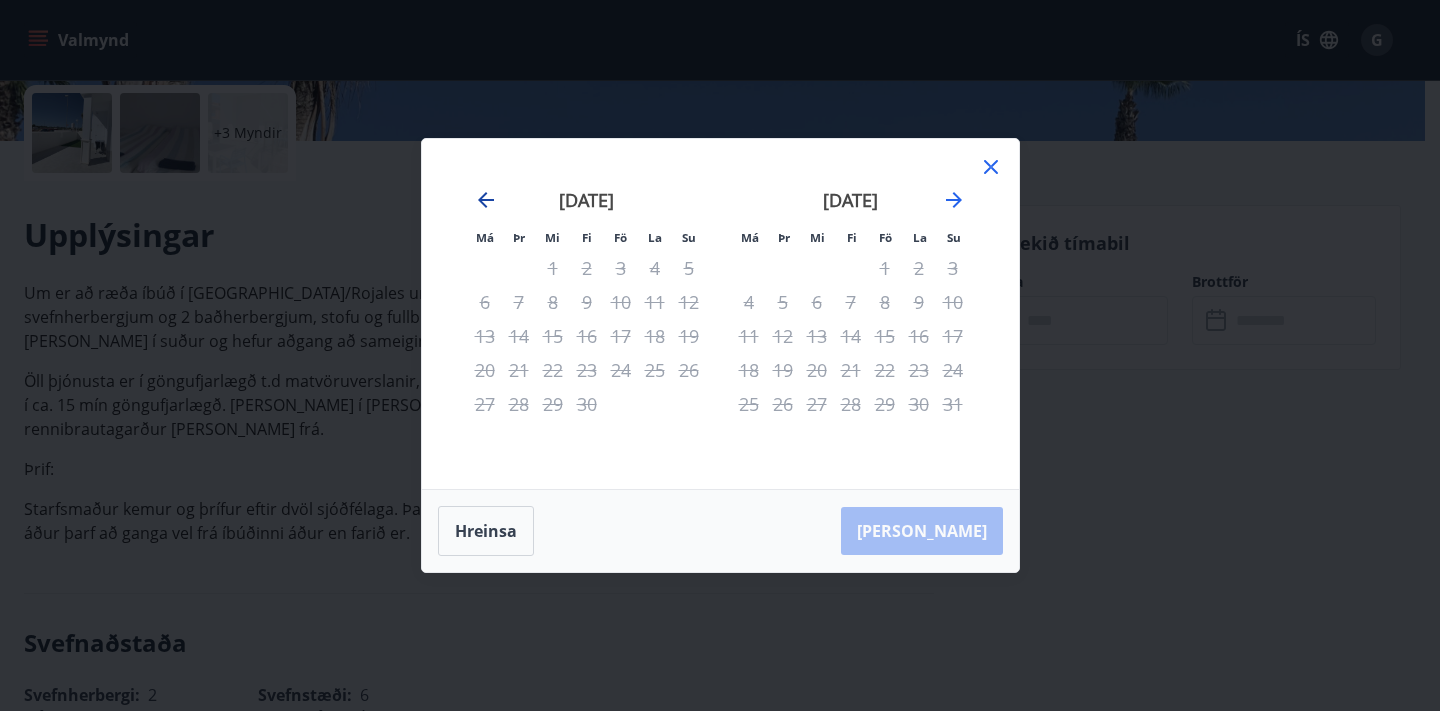 click 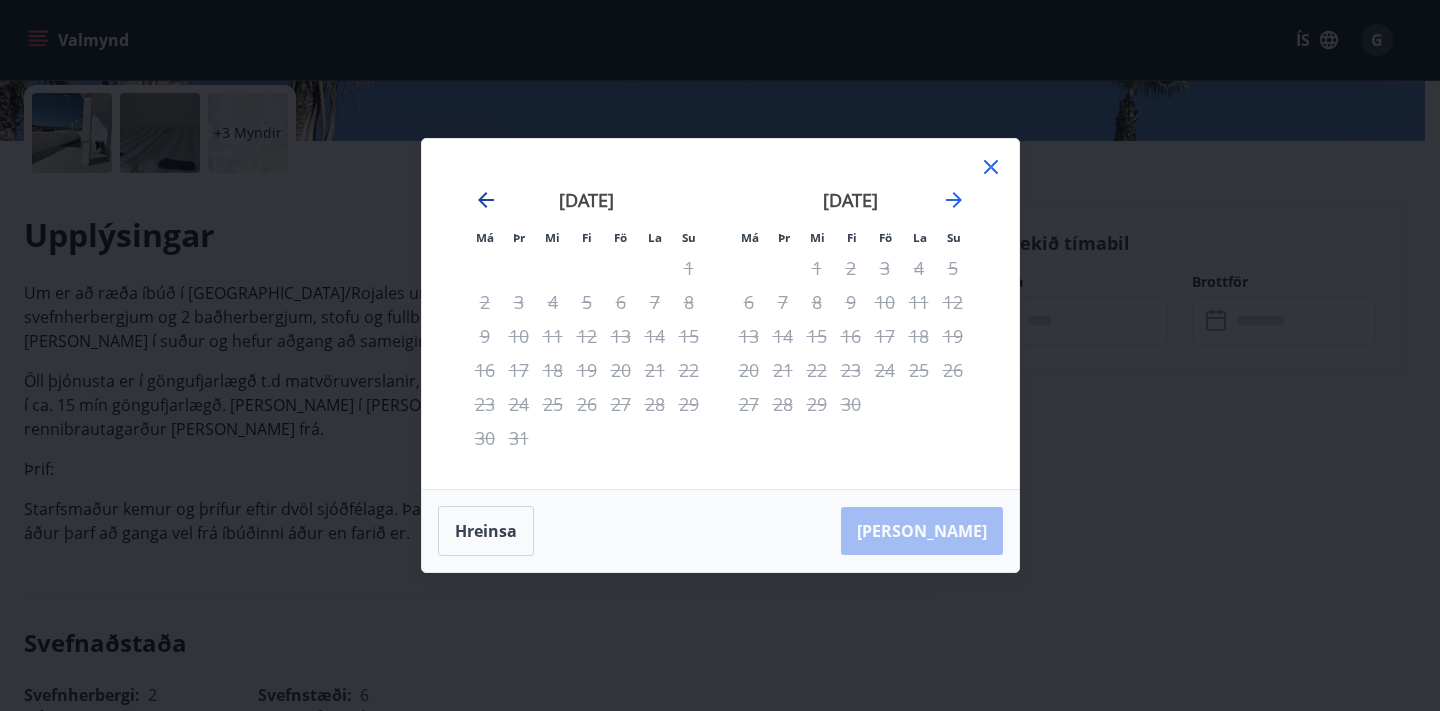 click 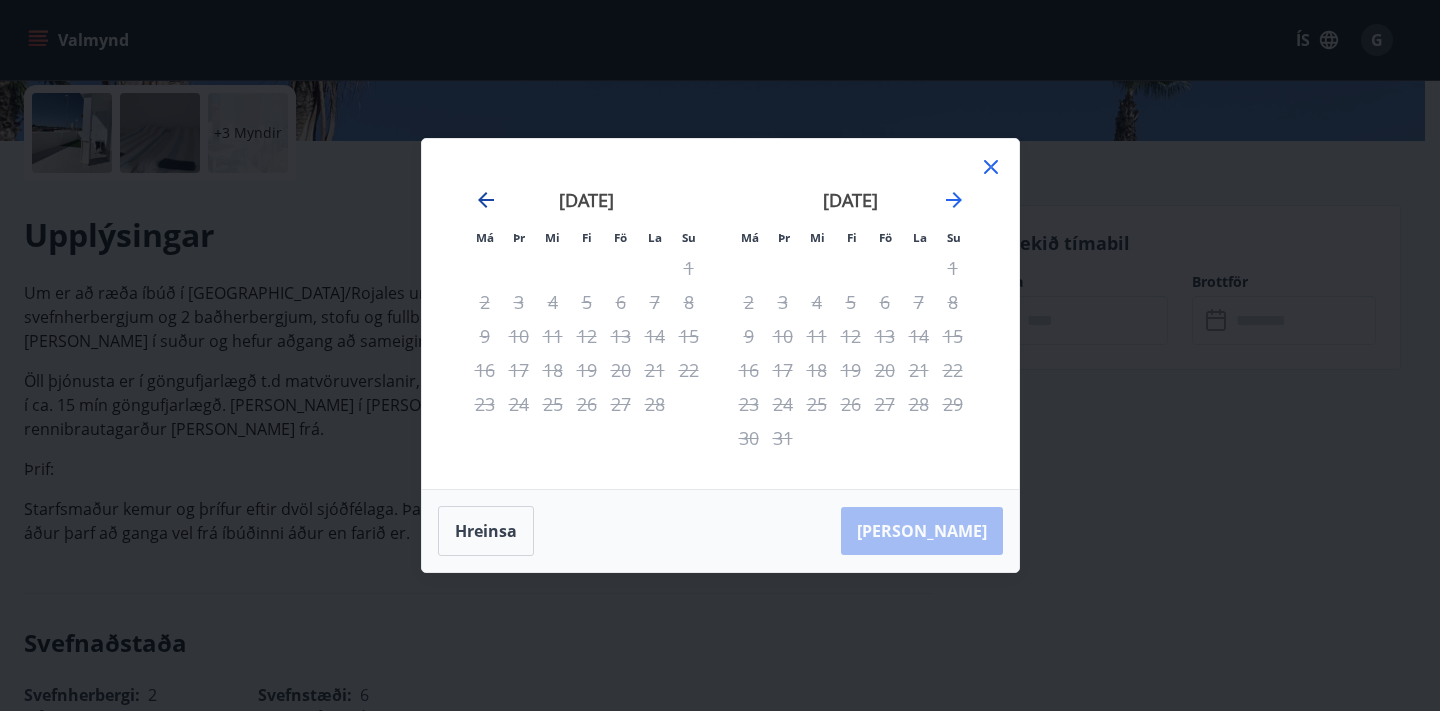 click 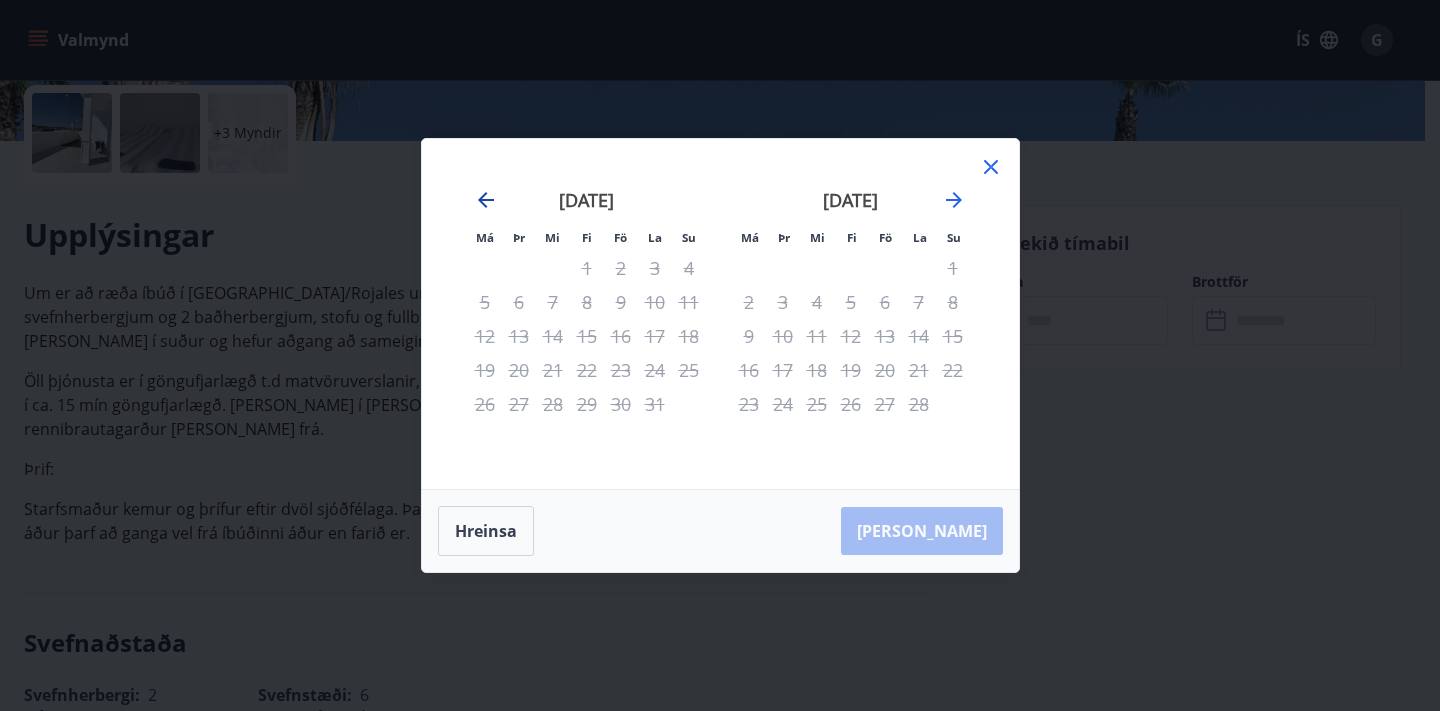 click 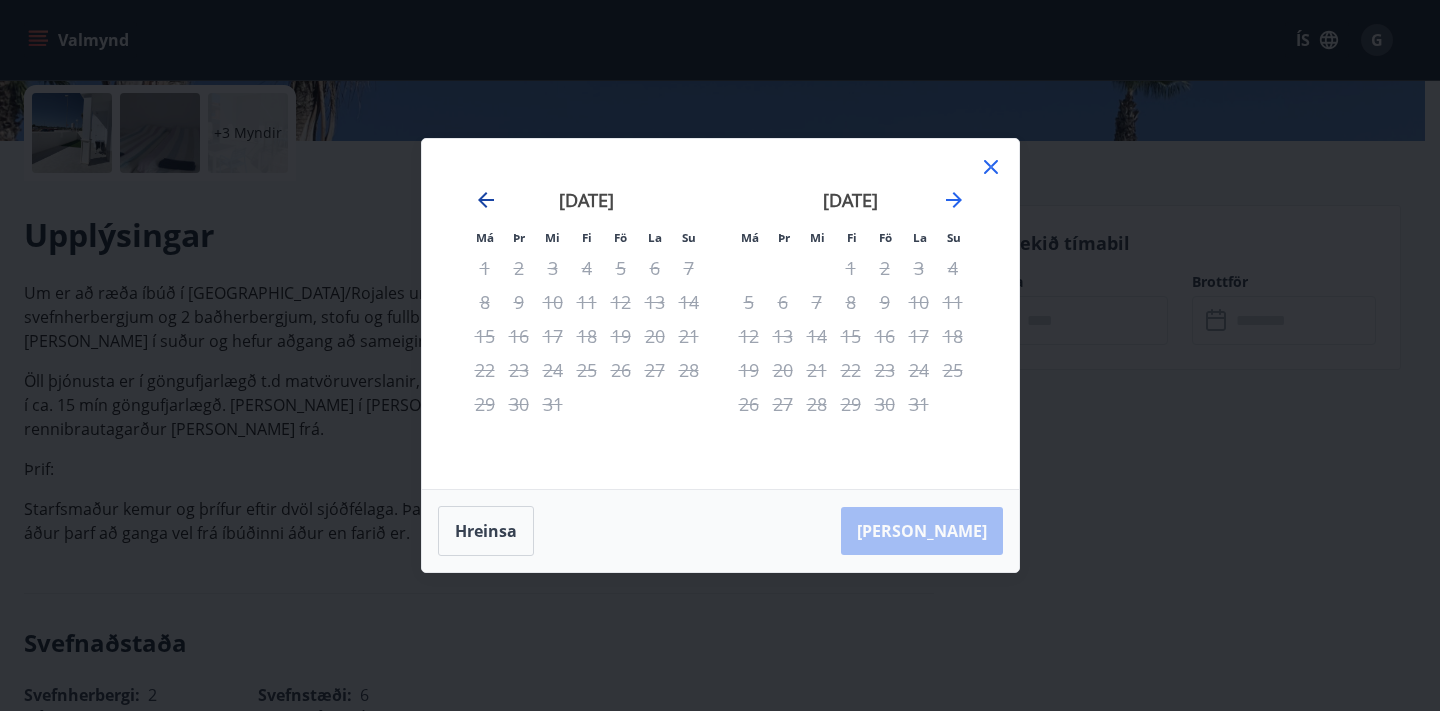 click 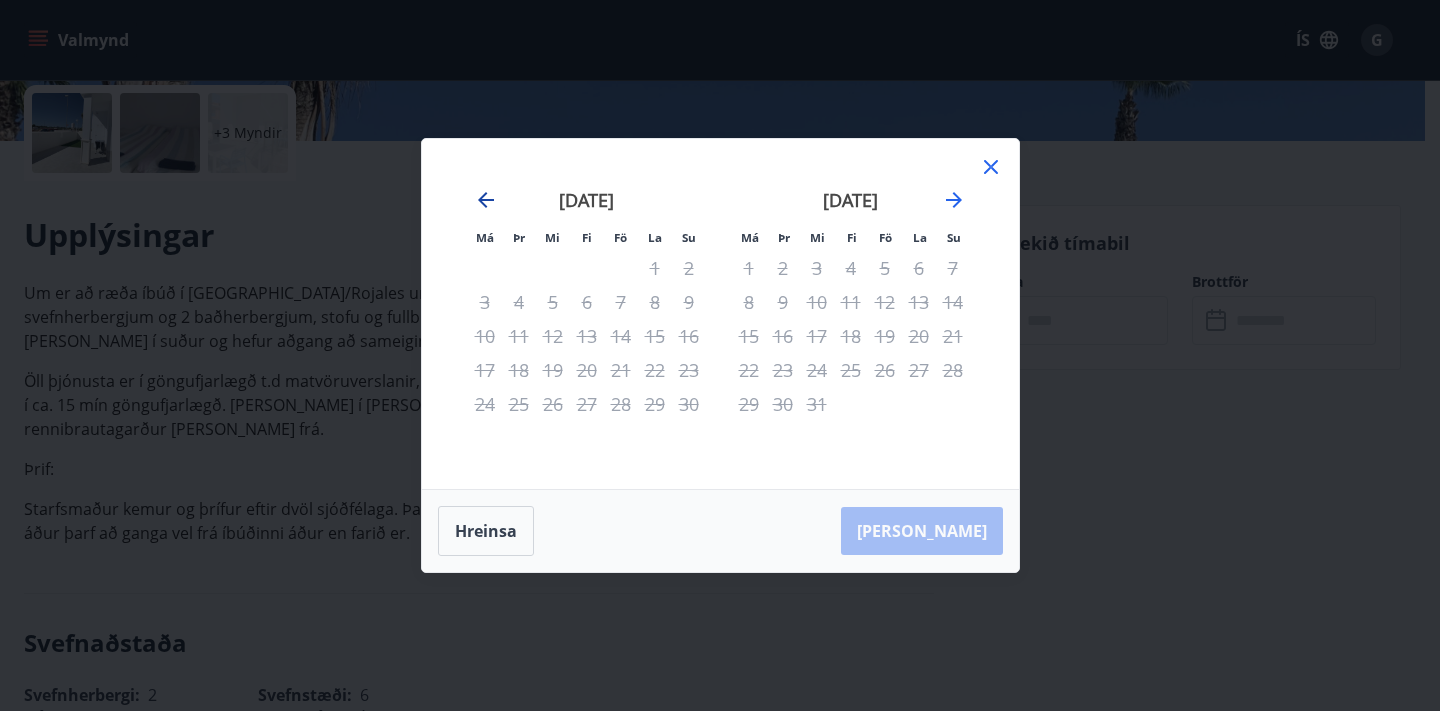 click 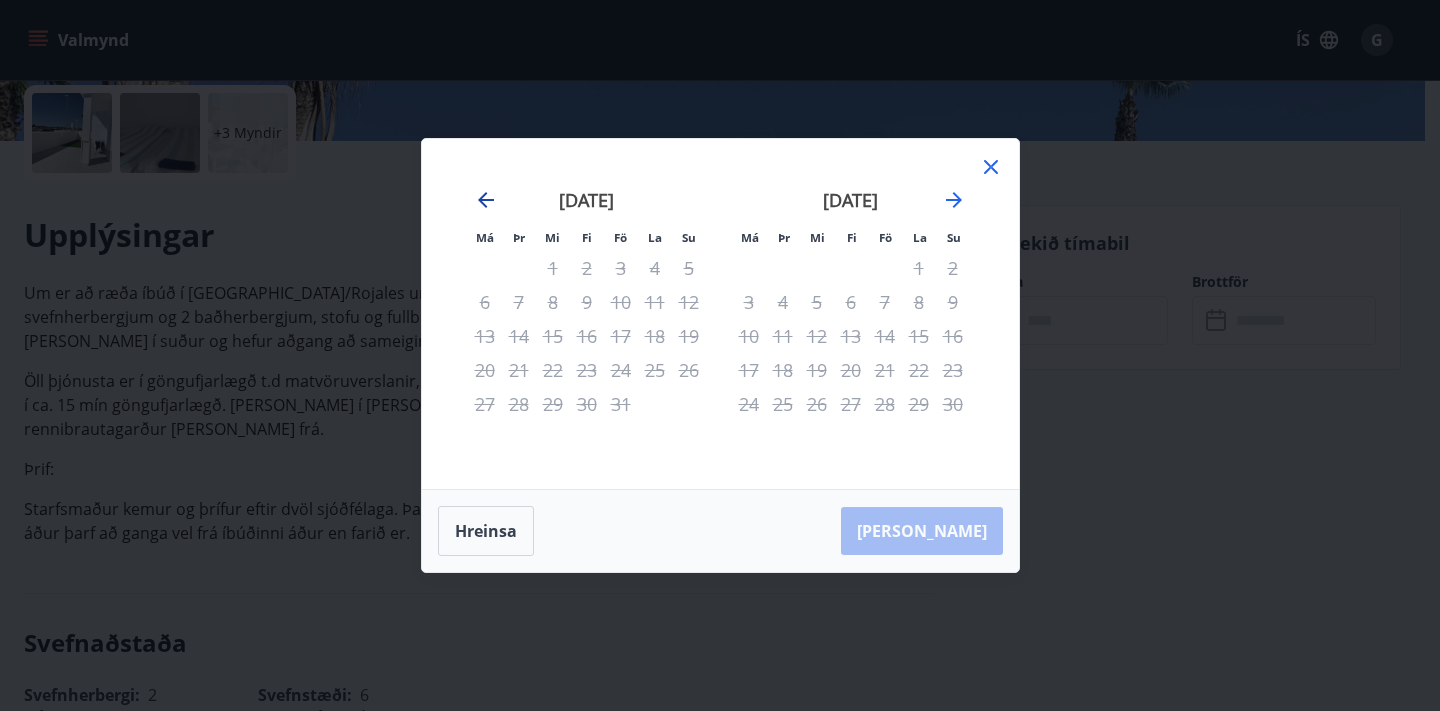click 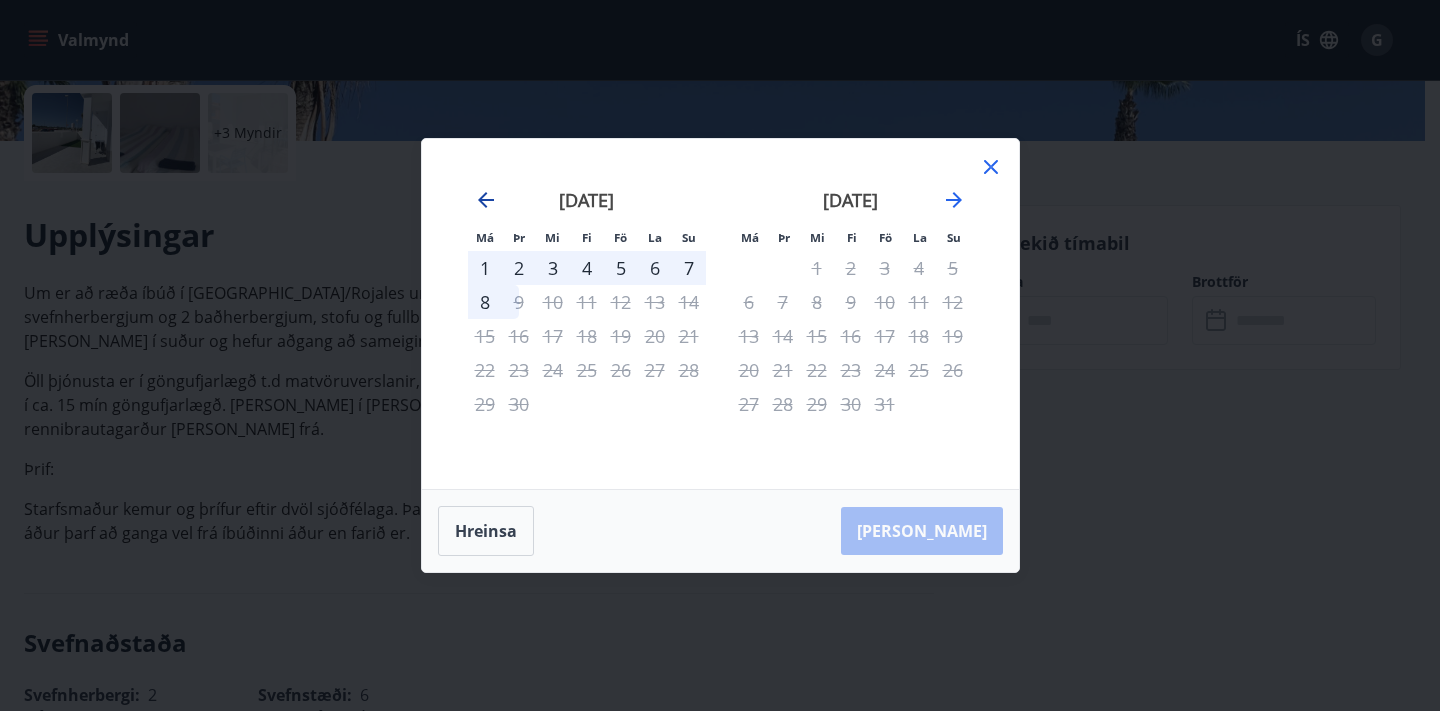 click 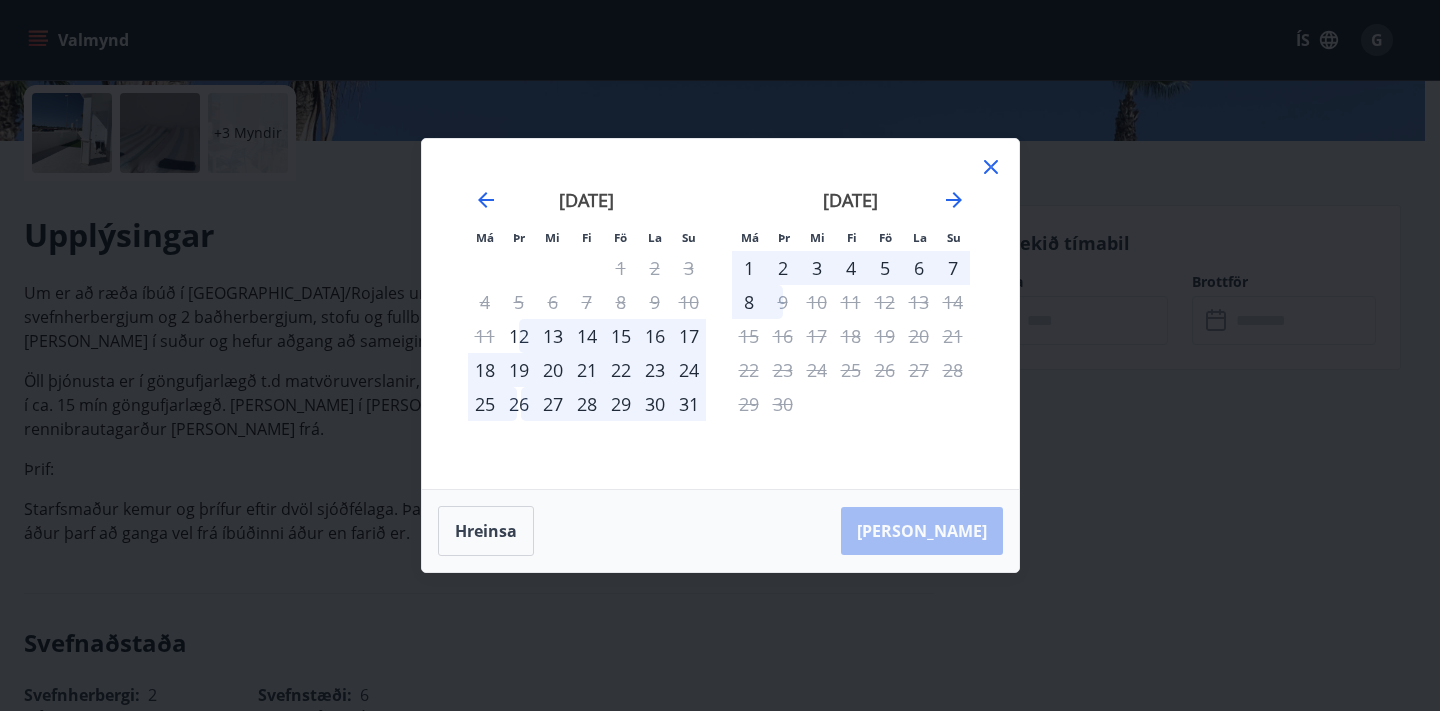 click on "28" at bounding box center (587, 404) 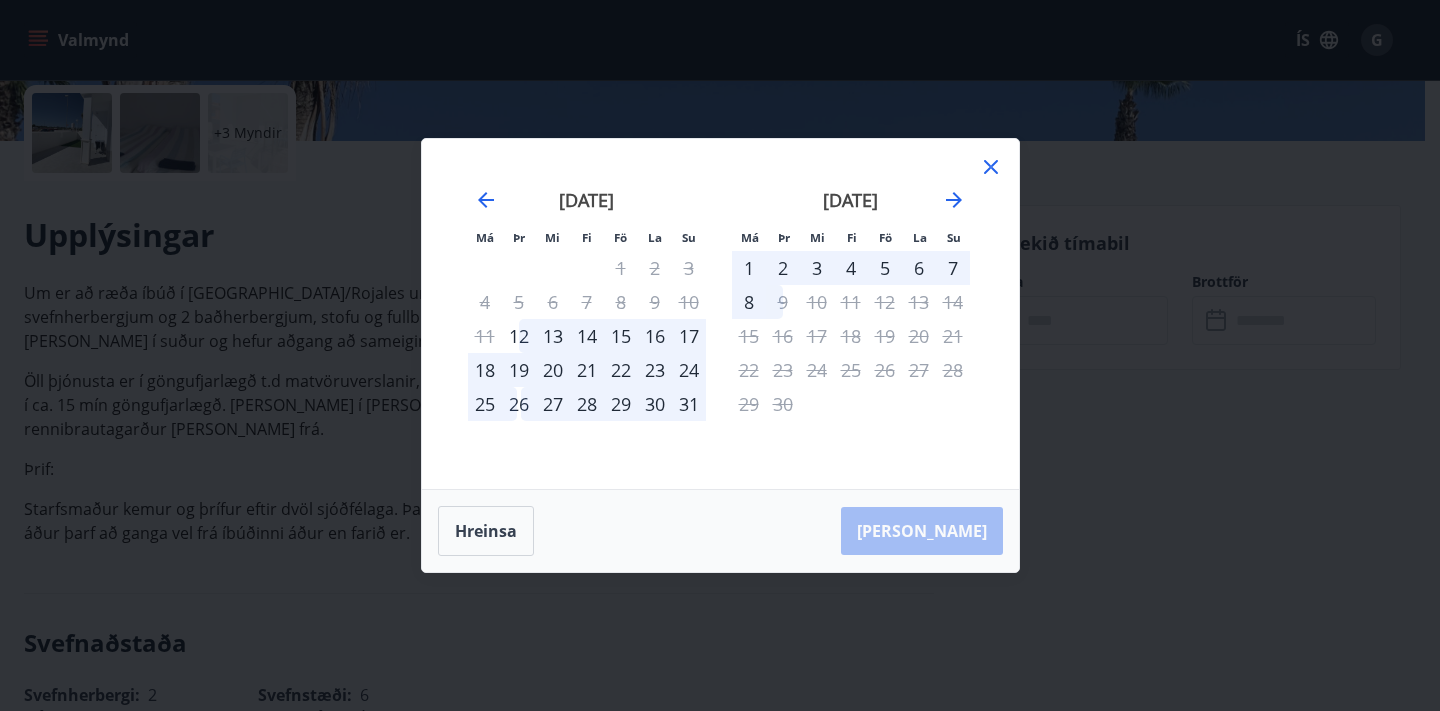click on "28" at bounding box center (587, 404) 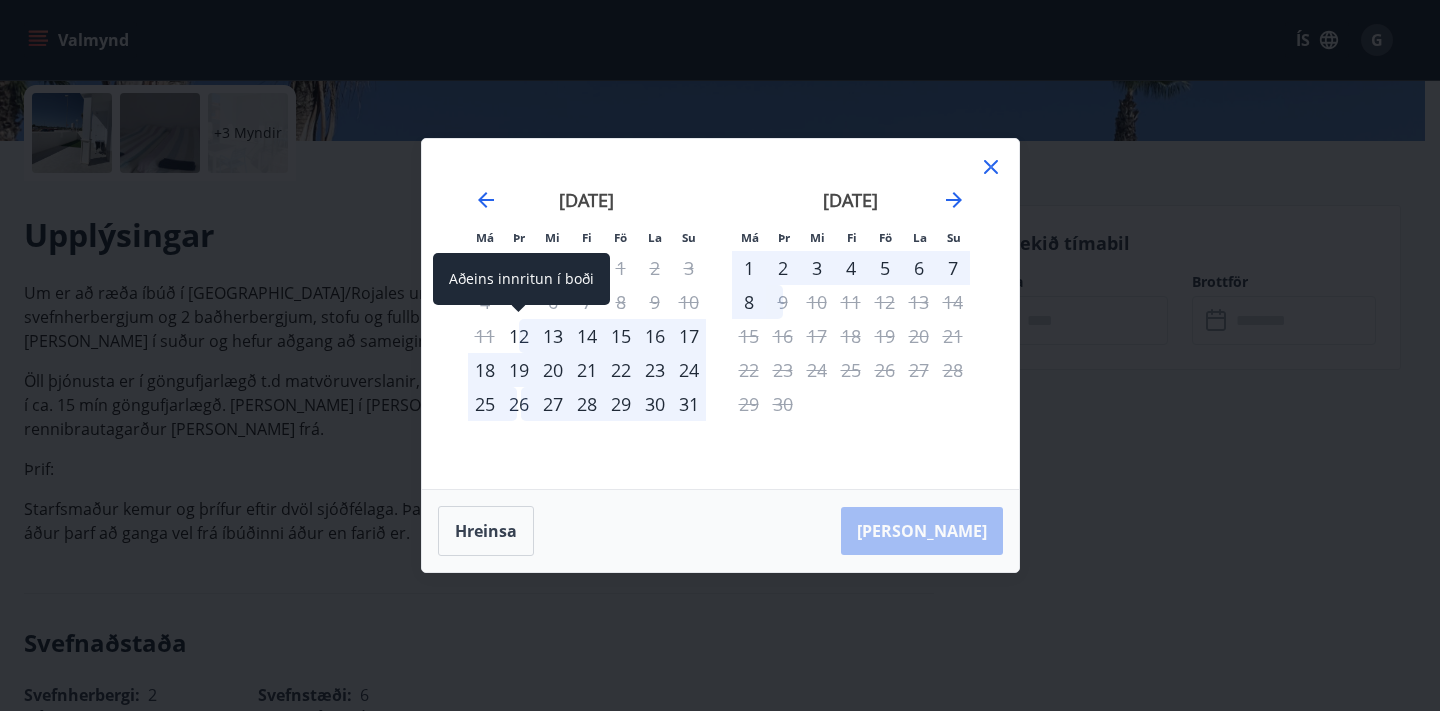 click on "12" at bounding box center [519, 336] 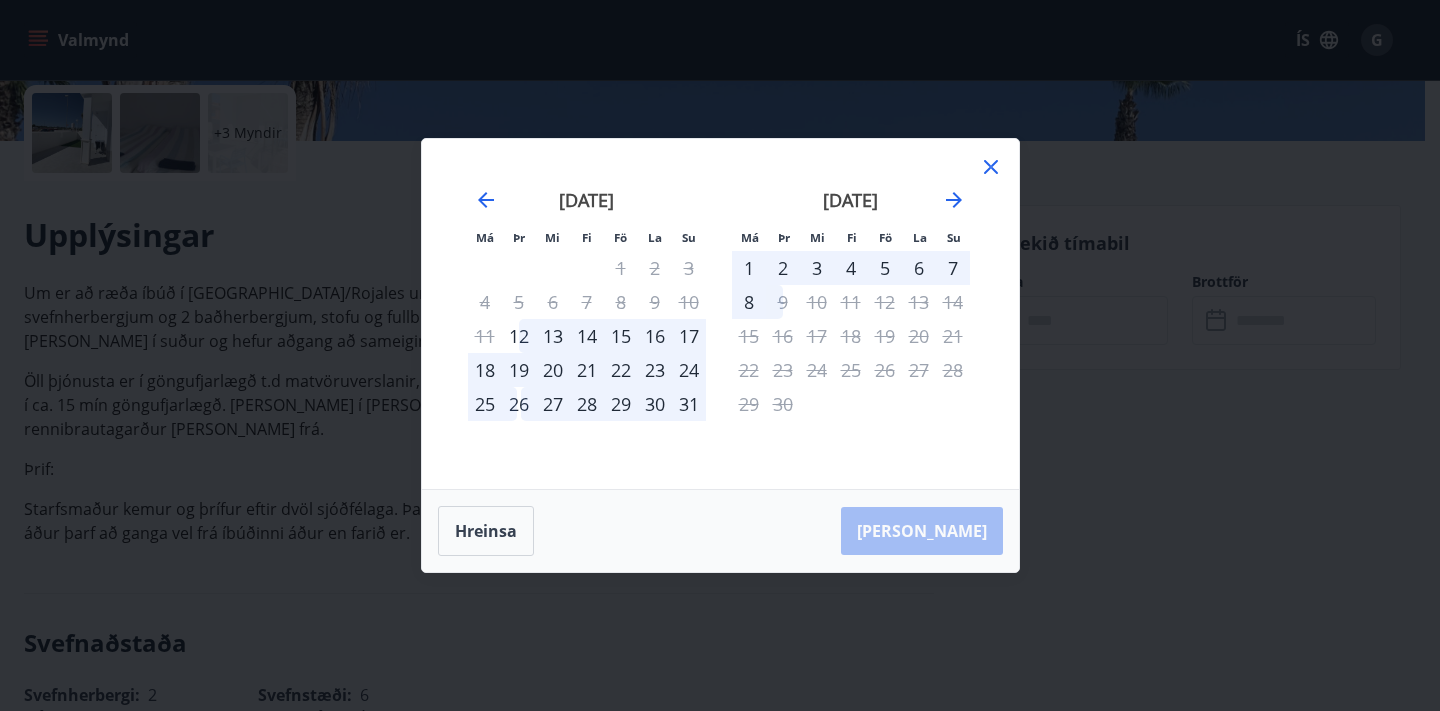 click on "14" at bounding box center (587, 336) 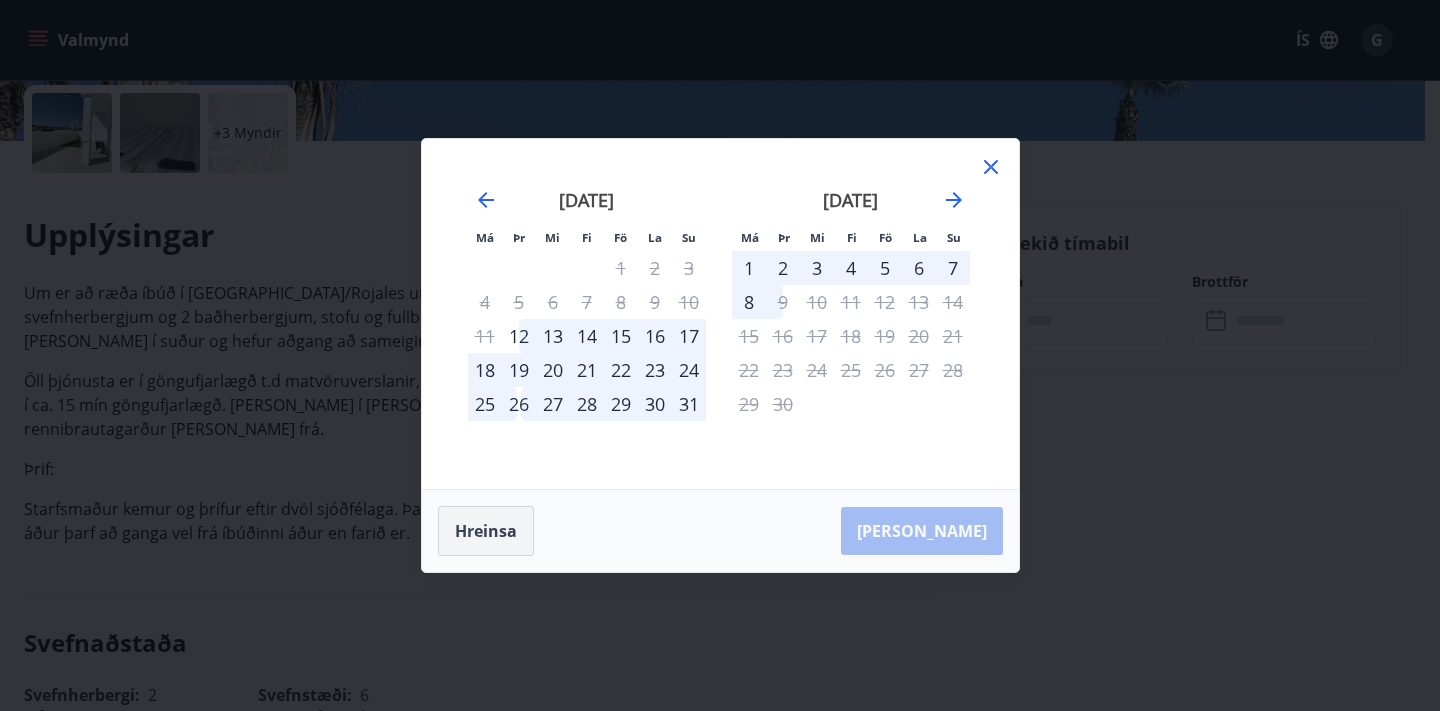 click on "Hreinsa" at bounding box center [486, 531] 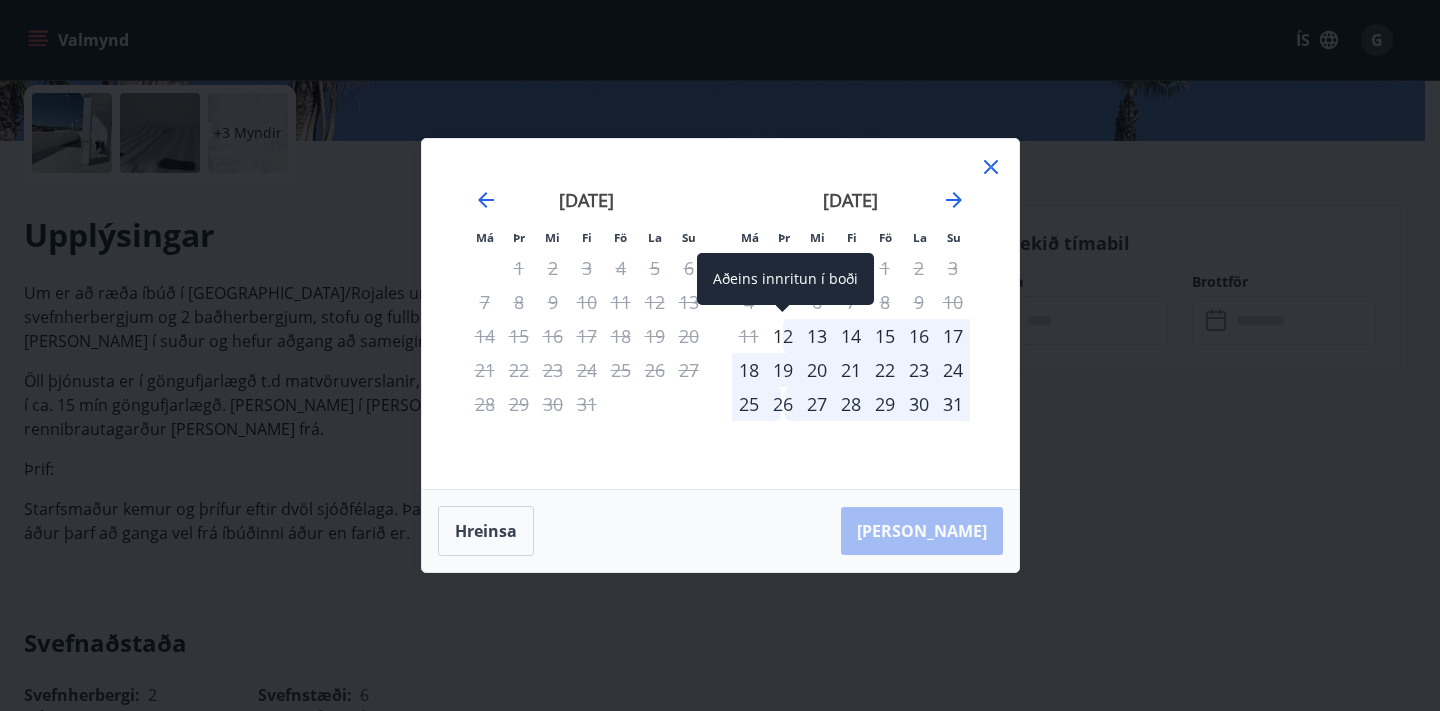 click on "12" at bounding box center (783, 336) 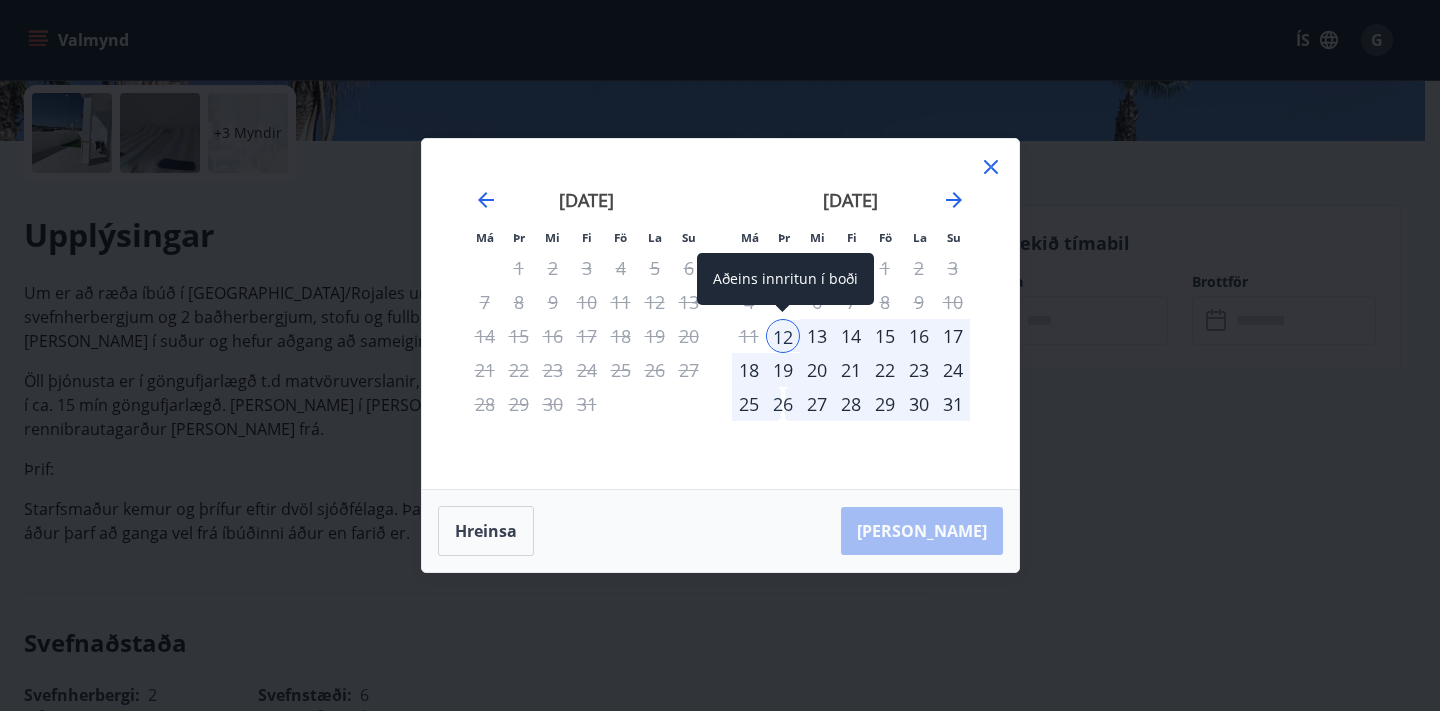 click on "12" at bounding box center [783, 336] 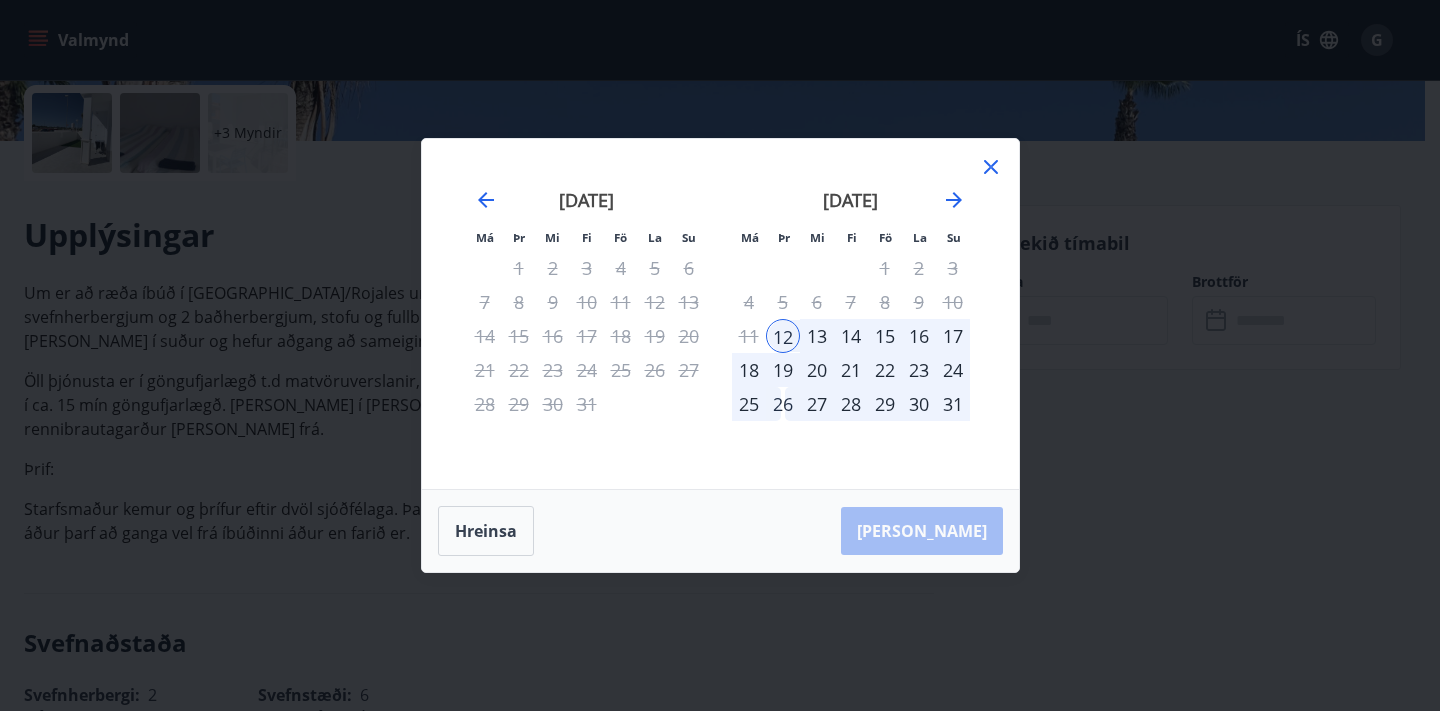 click on "28" at bounding box center [851, 404] 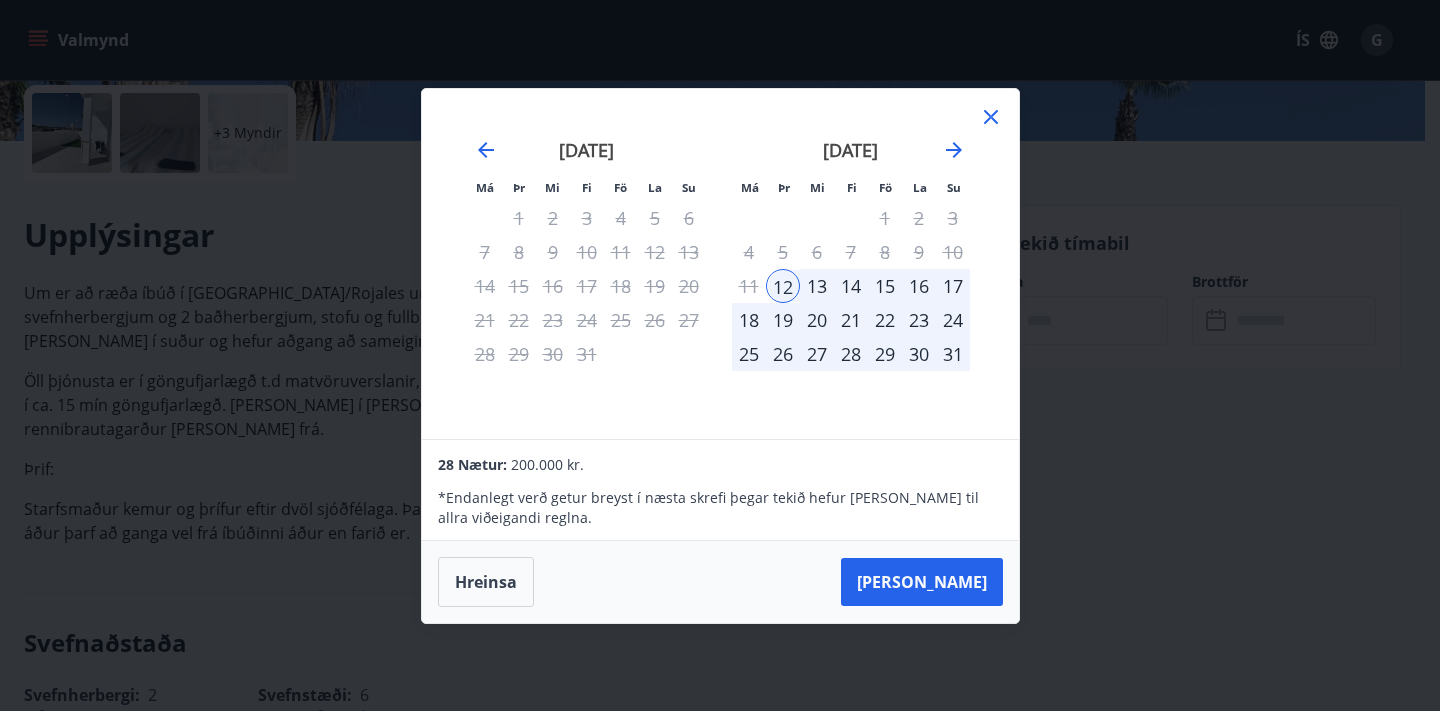 click on "28" at bounding box center [851, 354] 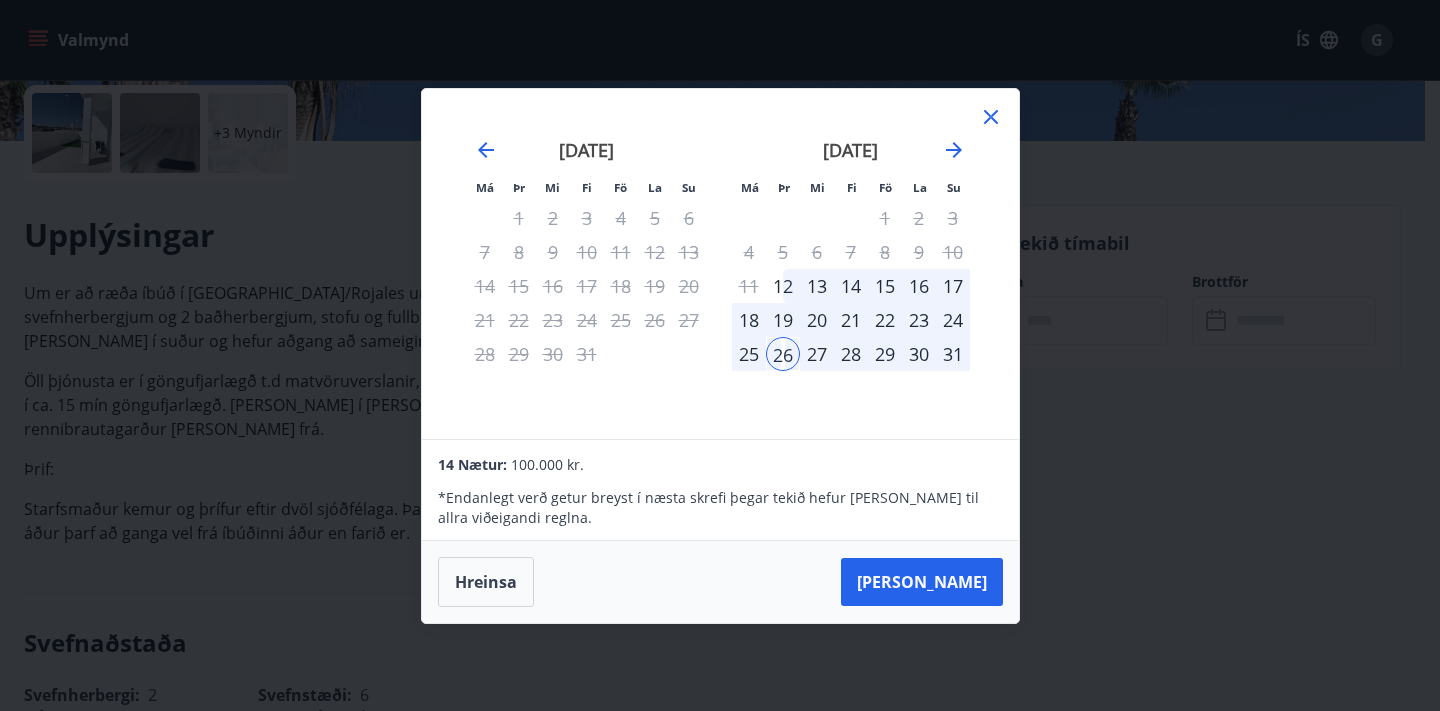 click on "28" at bounding box center [851, 354] 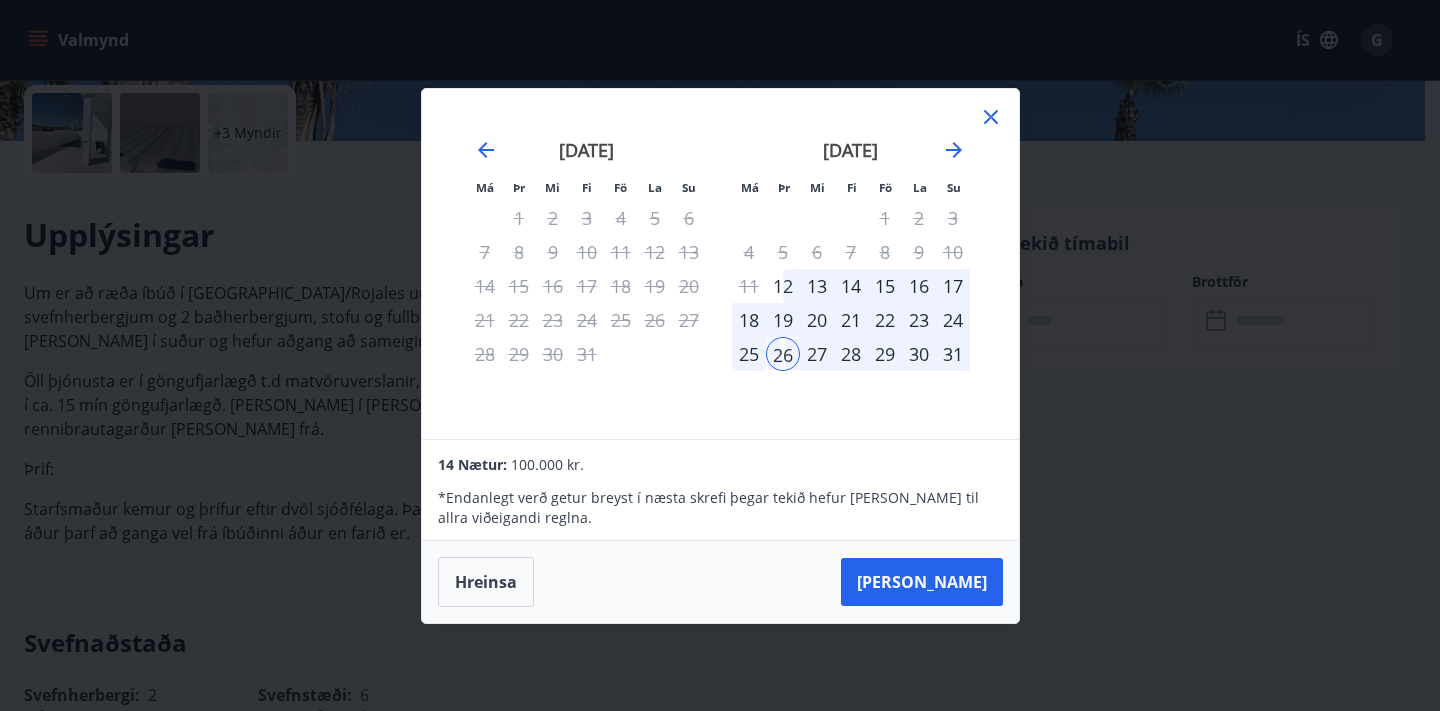 click 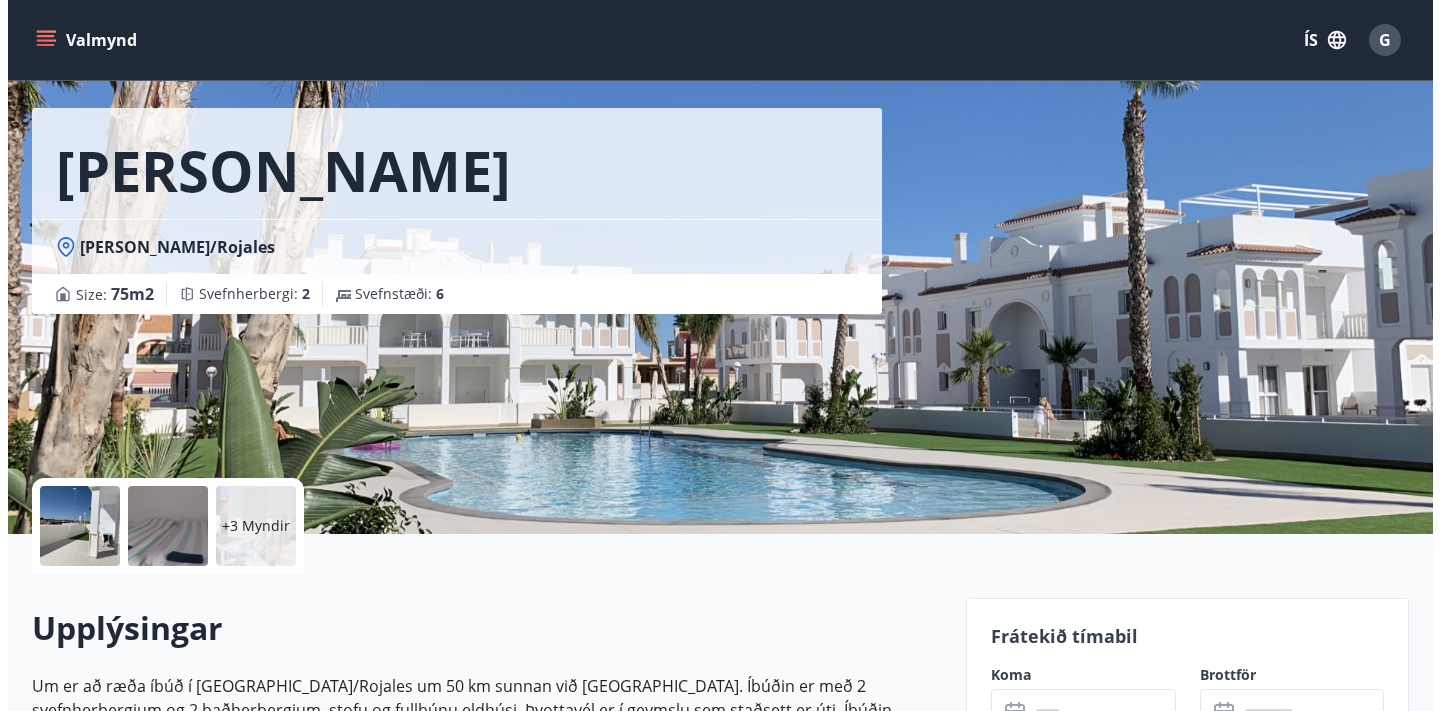 scroll, scrollTop: 0, scrollLeft: 0, axis: both 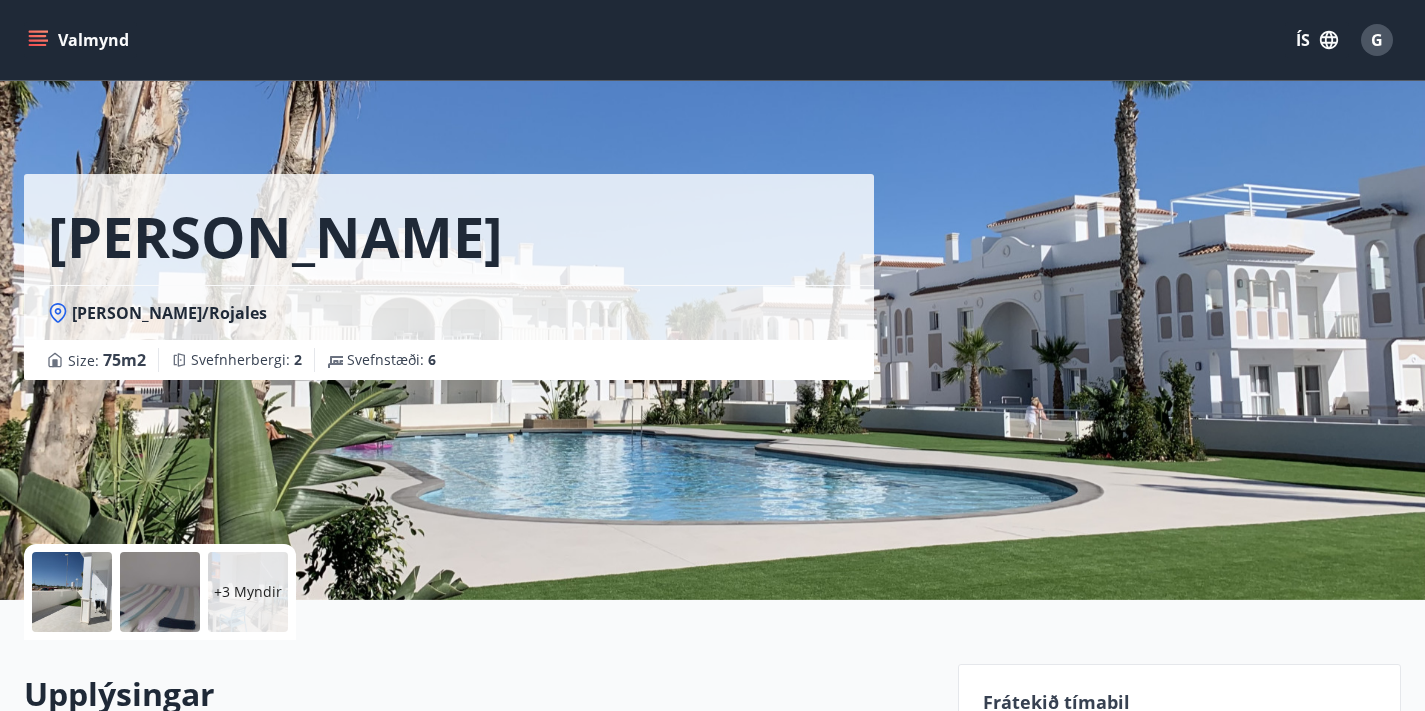 click at bounding box center (72, 592) 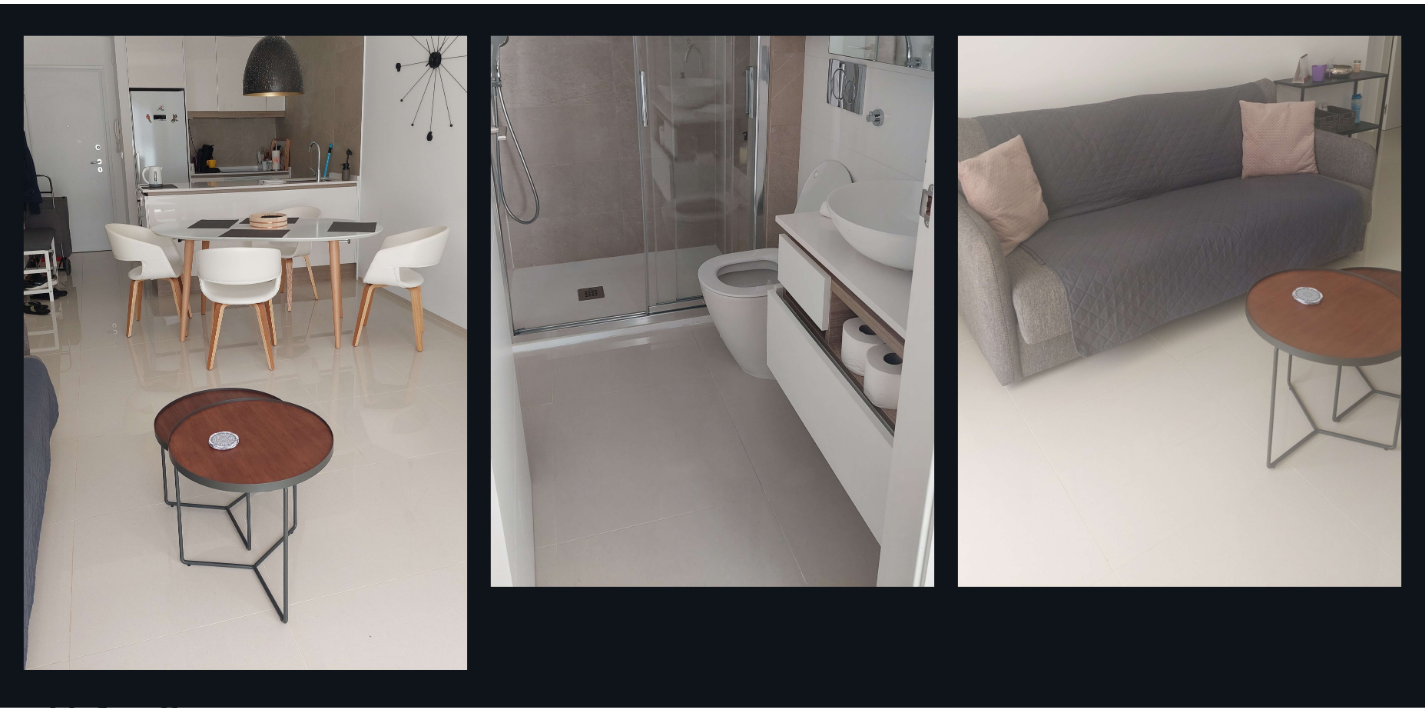 scroll, scrollTop: 0, scrollLeft: 0, axis: both 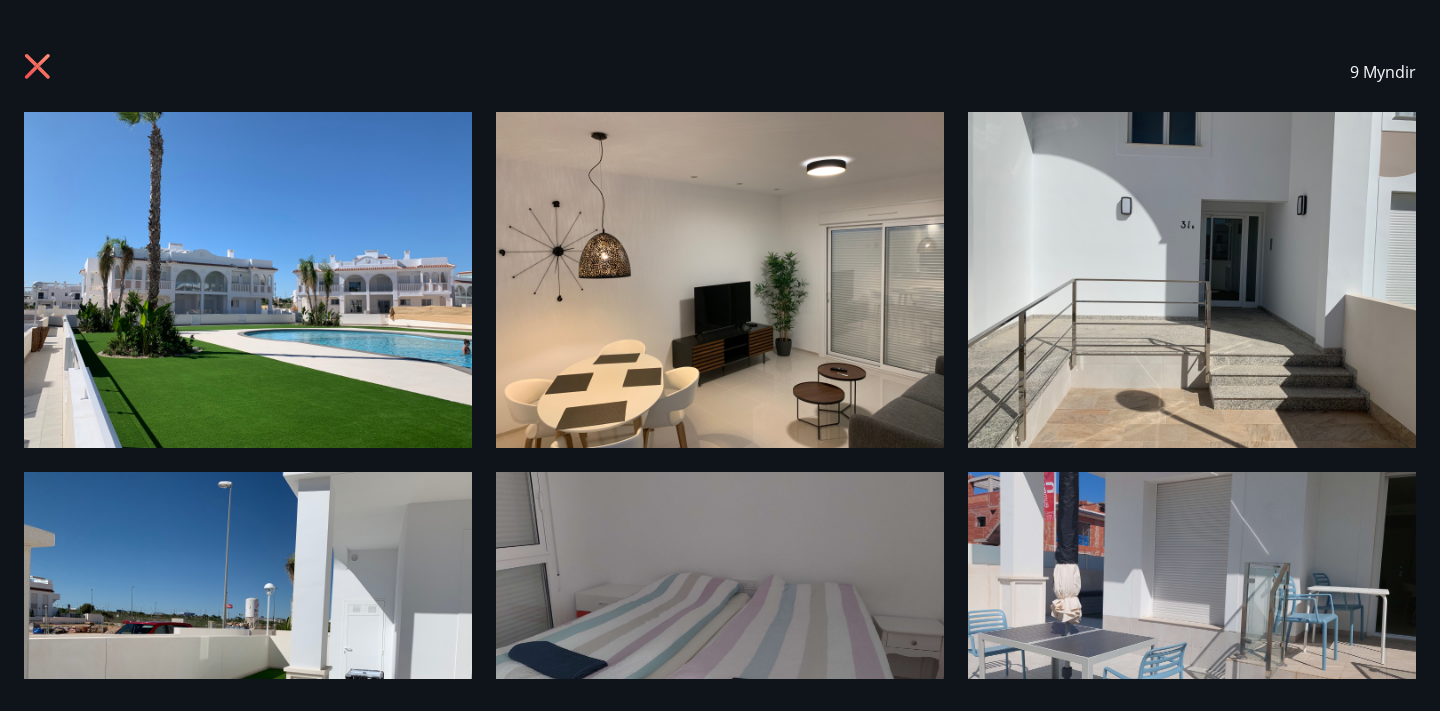 click 